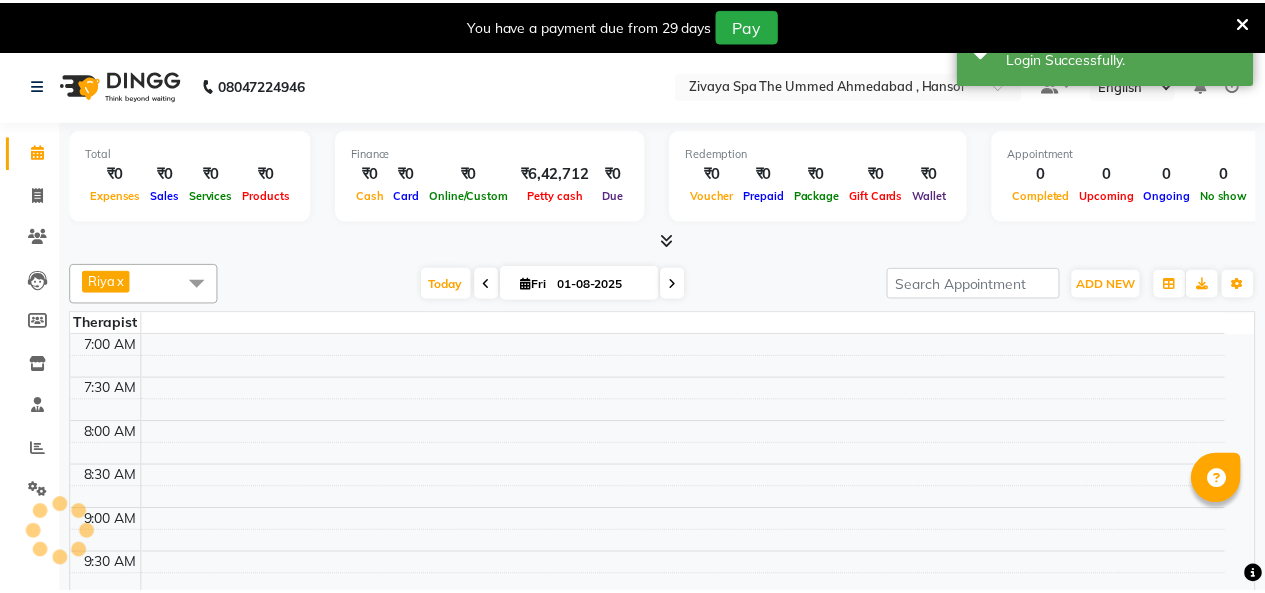 scroll, scrollTop: 0, scrollLeft: 0, axis: both 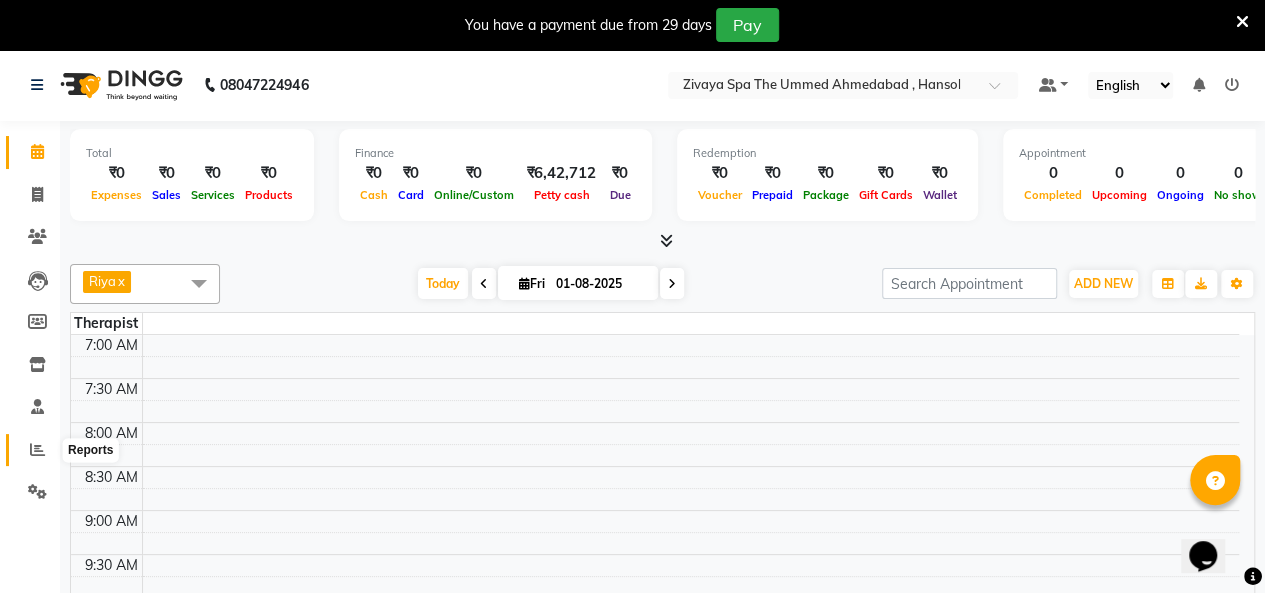 click 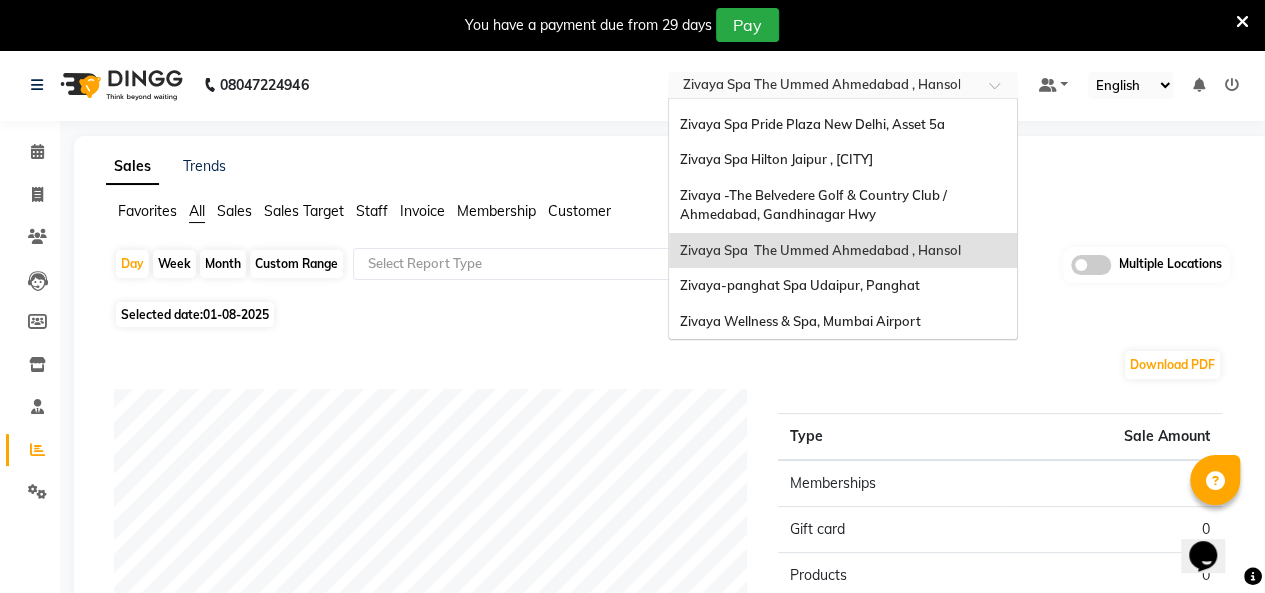 click at bounding box center (823, 87) 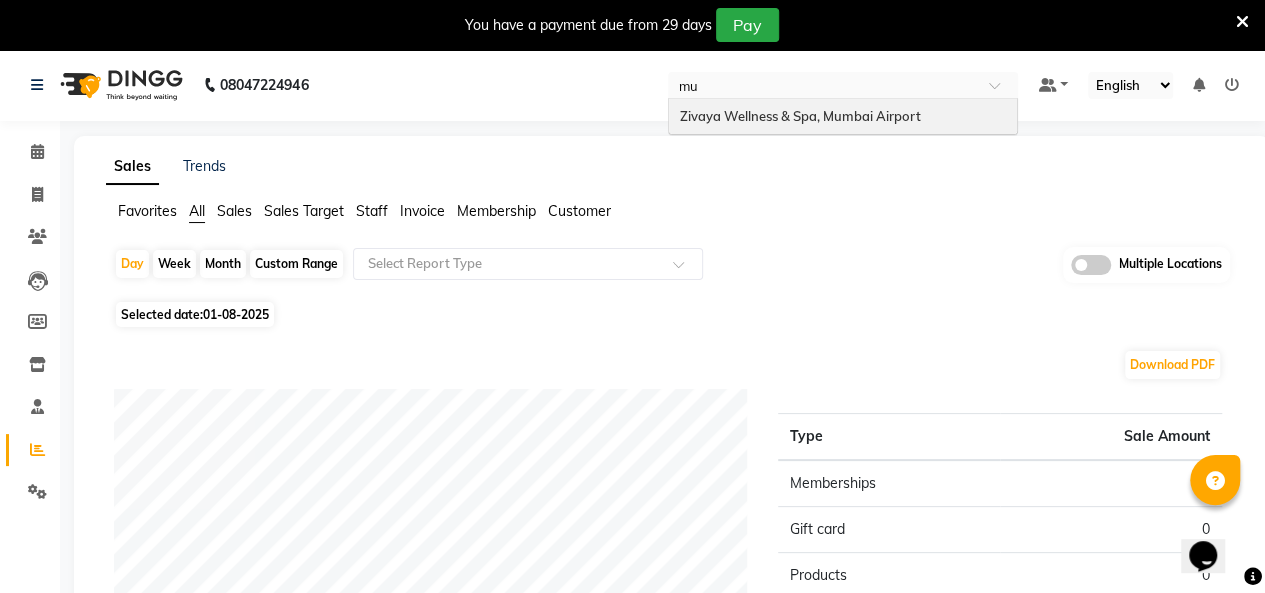 scroll, scrollTop: 0, scrollLeft: 0, axis: both 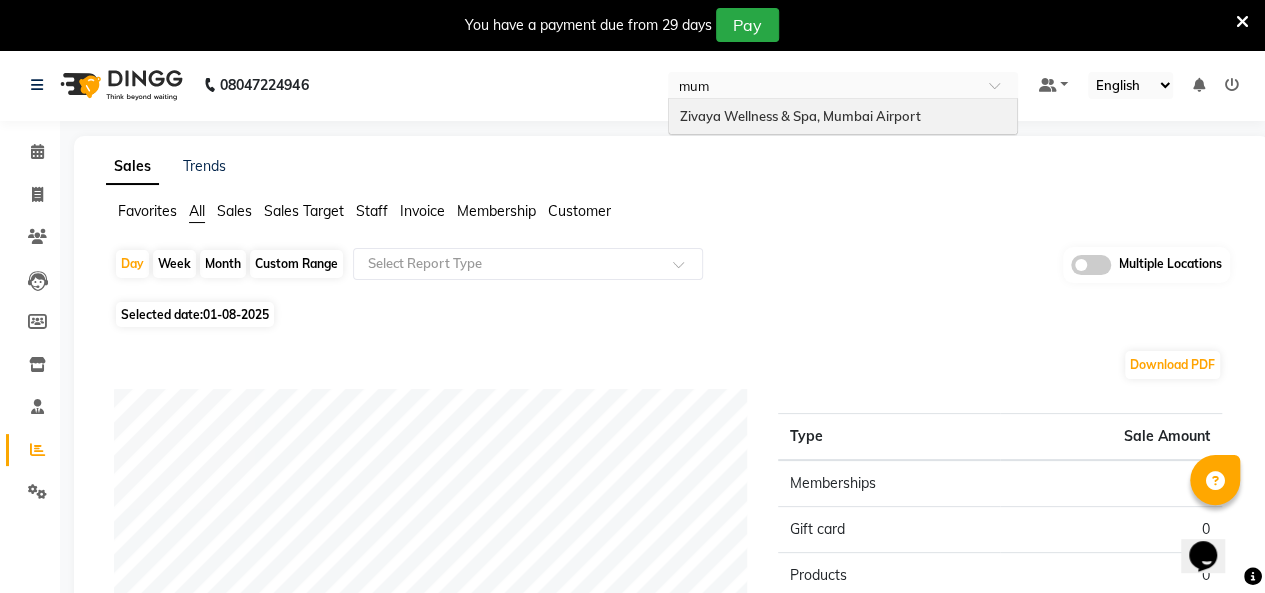 click on "Zivaya Wellness & Spa, Mumbai Airport" at bounding box center (799, 116) 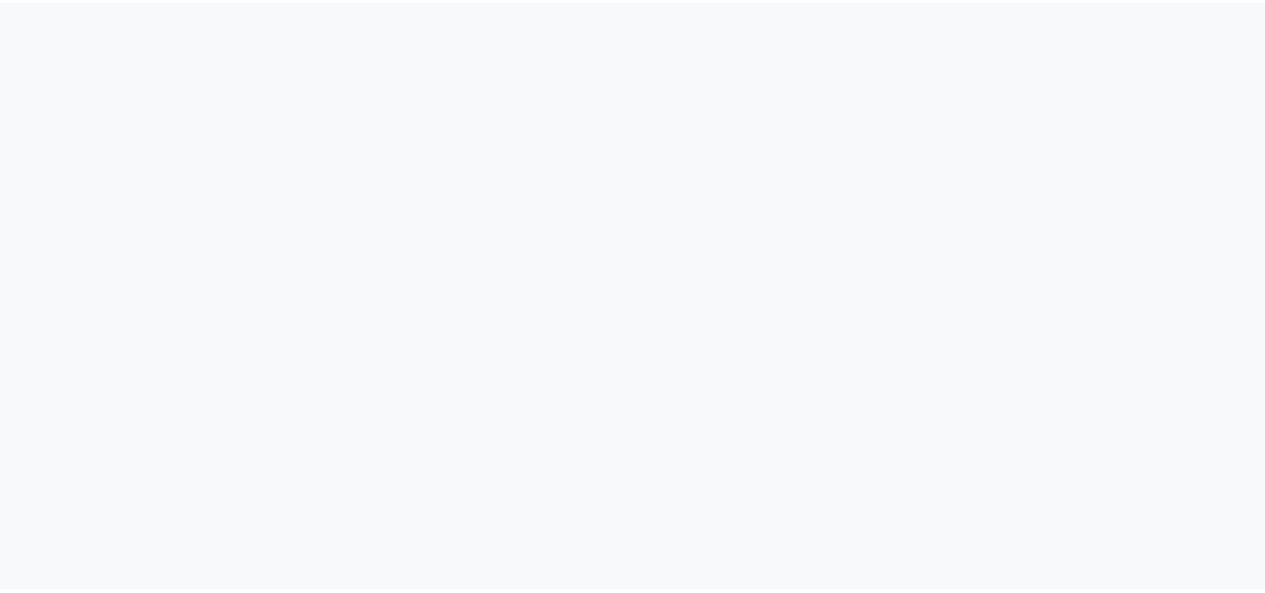 scroll, scrollTop: 0, scrollLeft: 0, axis: both 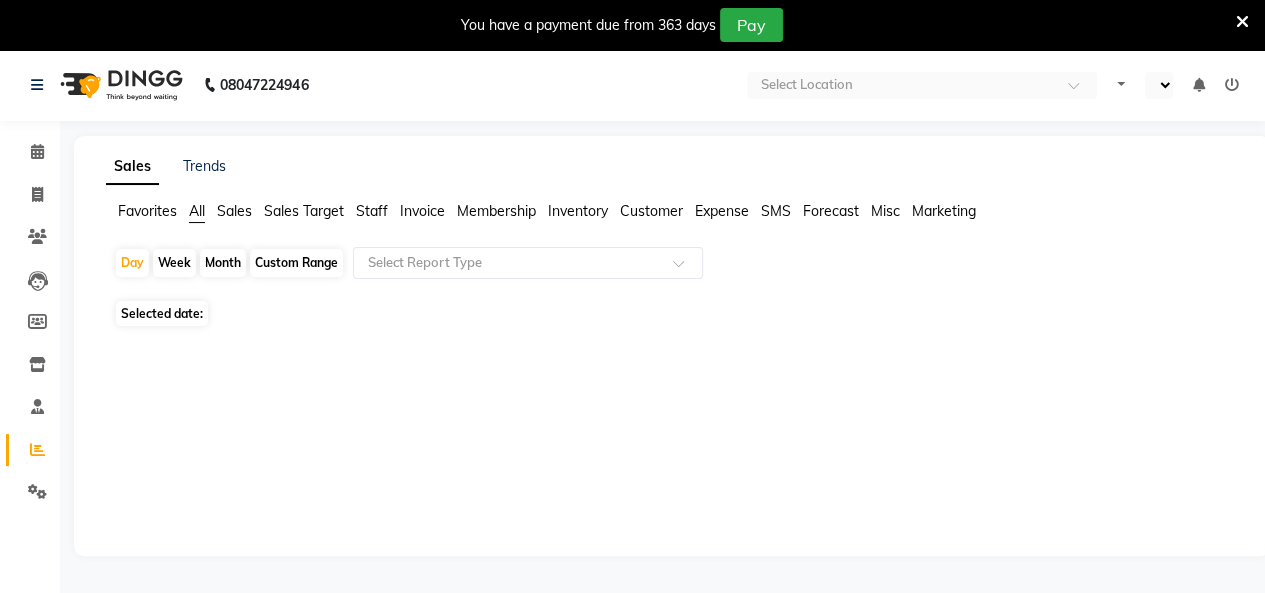select on "en" 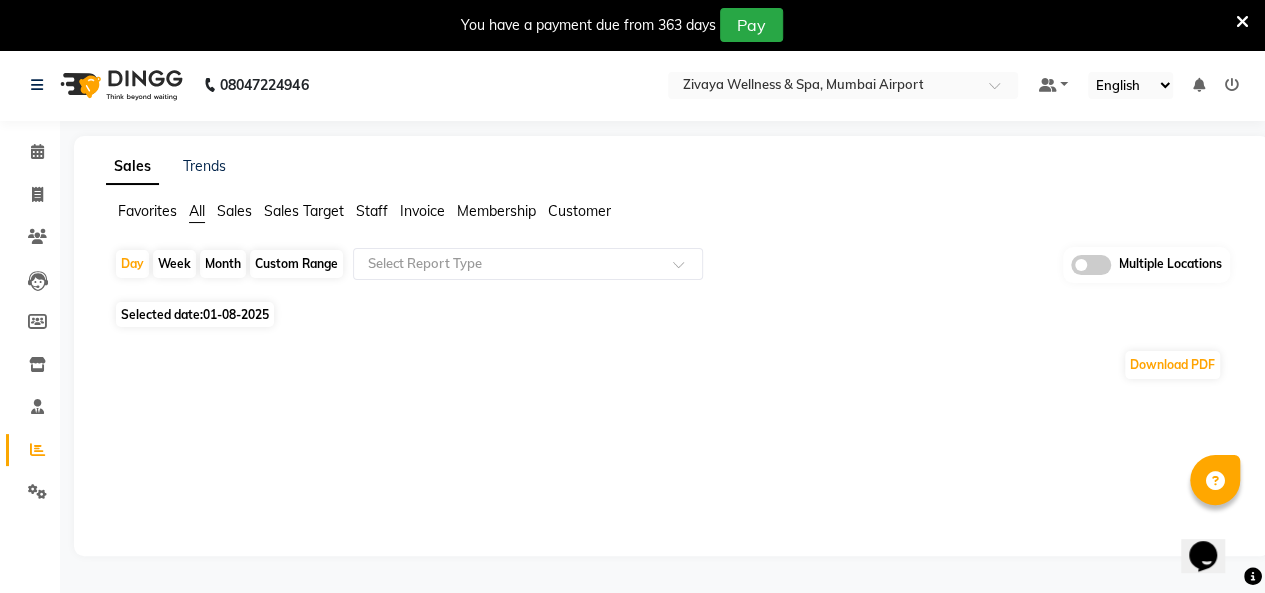 scroll, scrollTop: 0, scrollLeft: 0, axis: both 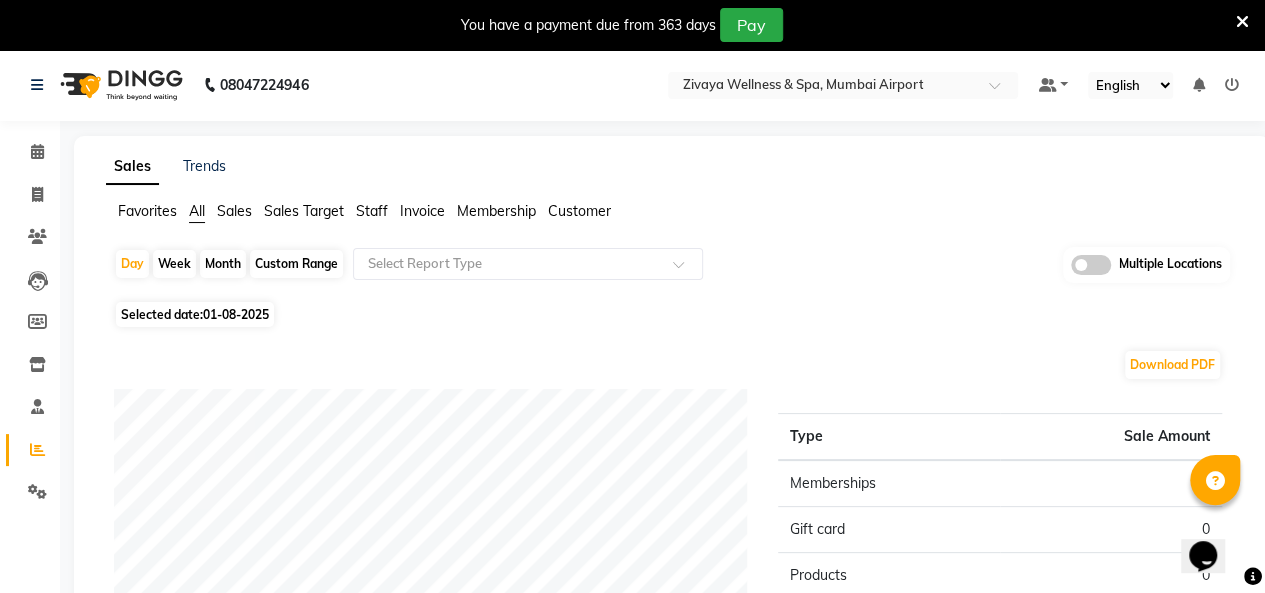 click on "Custom Range" 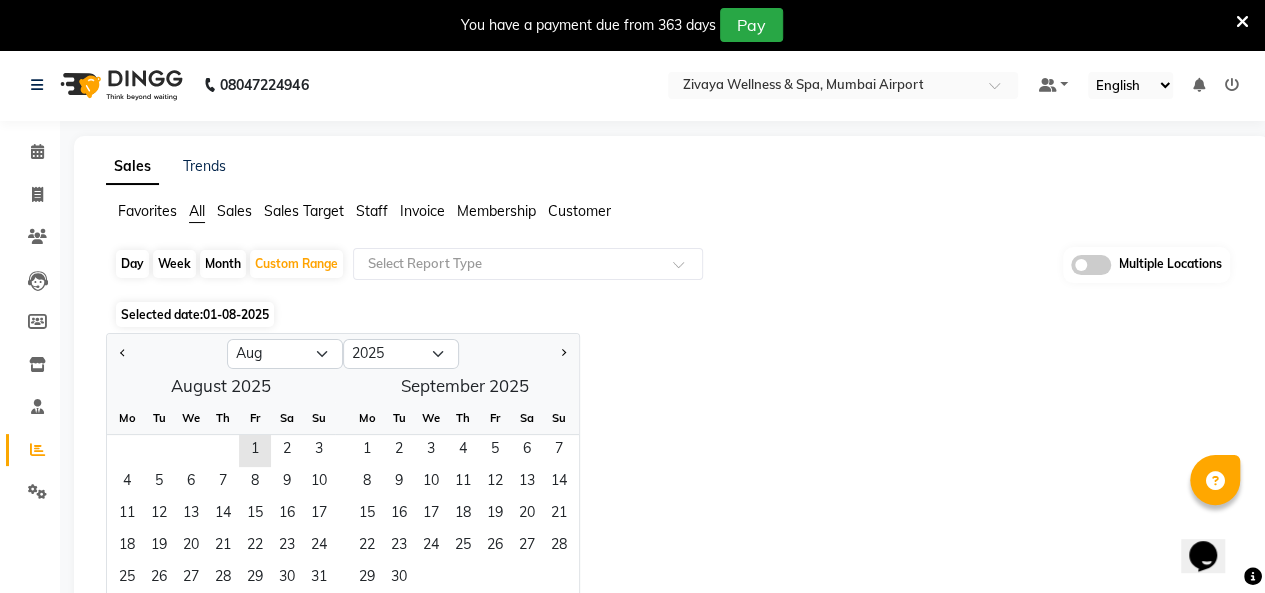 click on "01-08-2025" 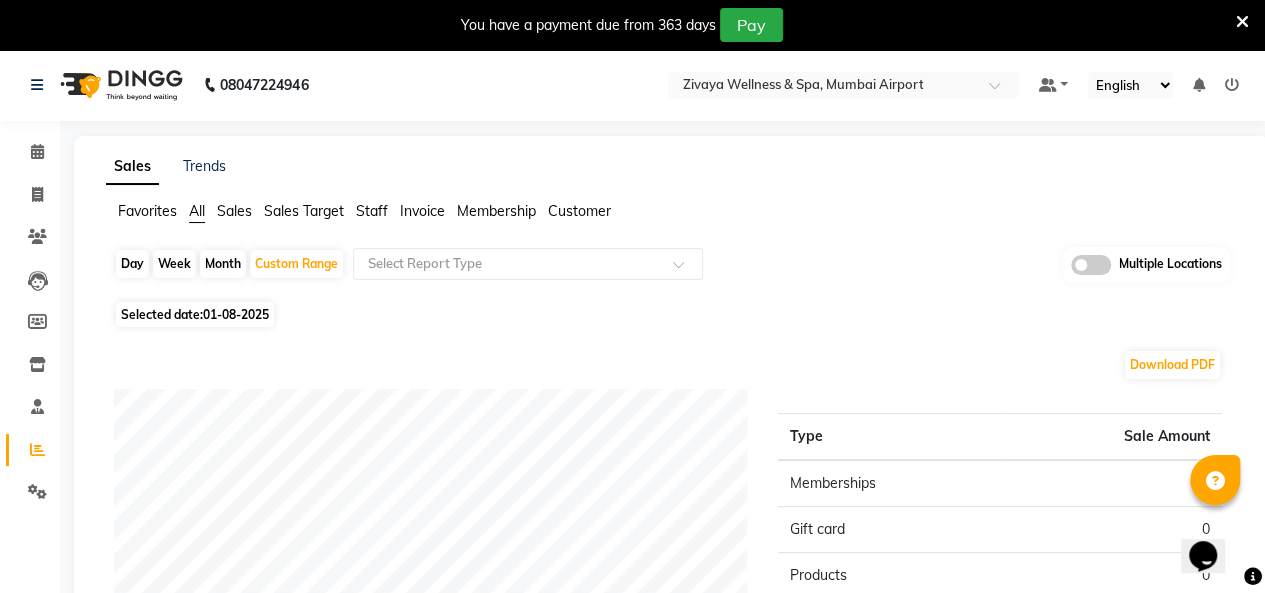 click on "01-08-2025" 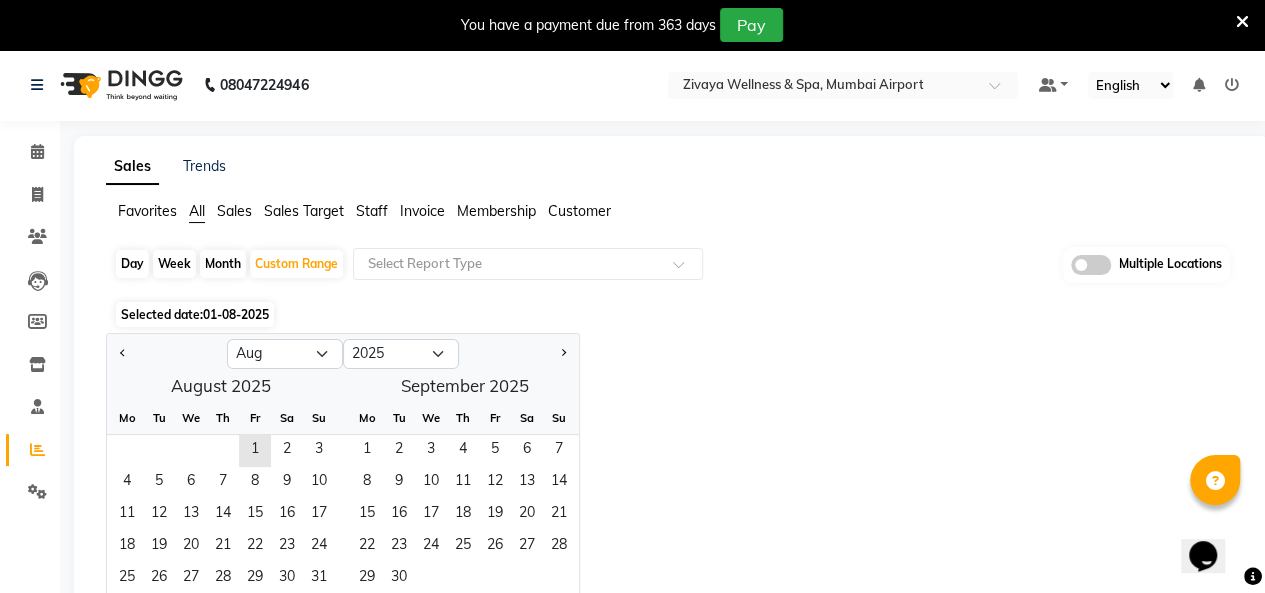 click 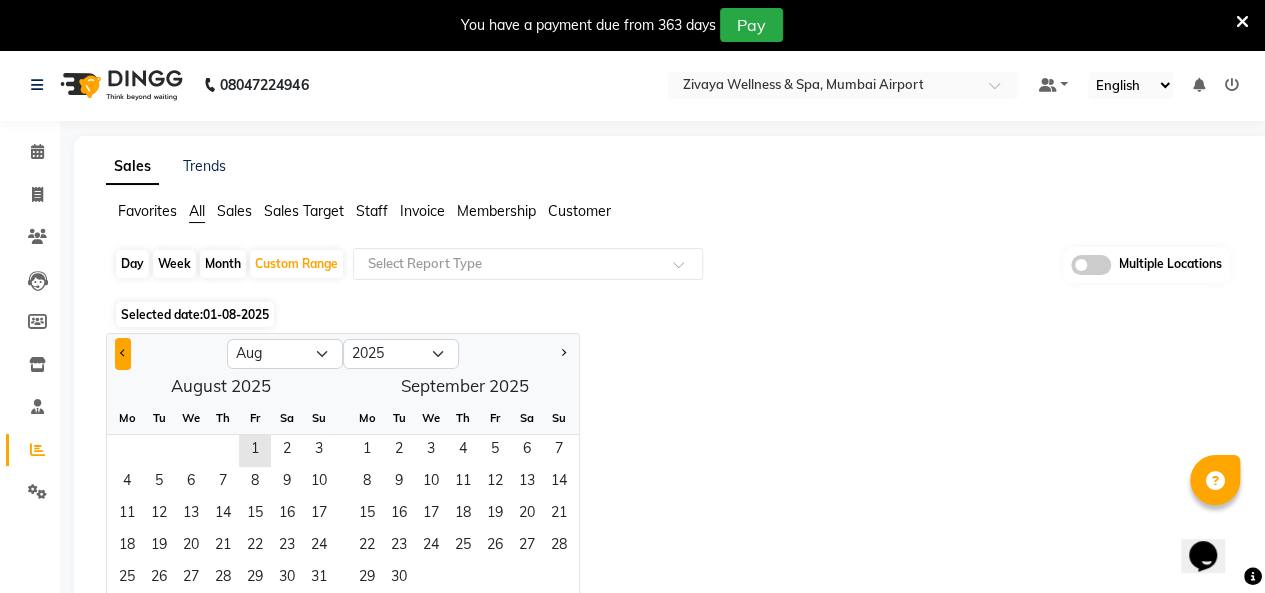 click 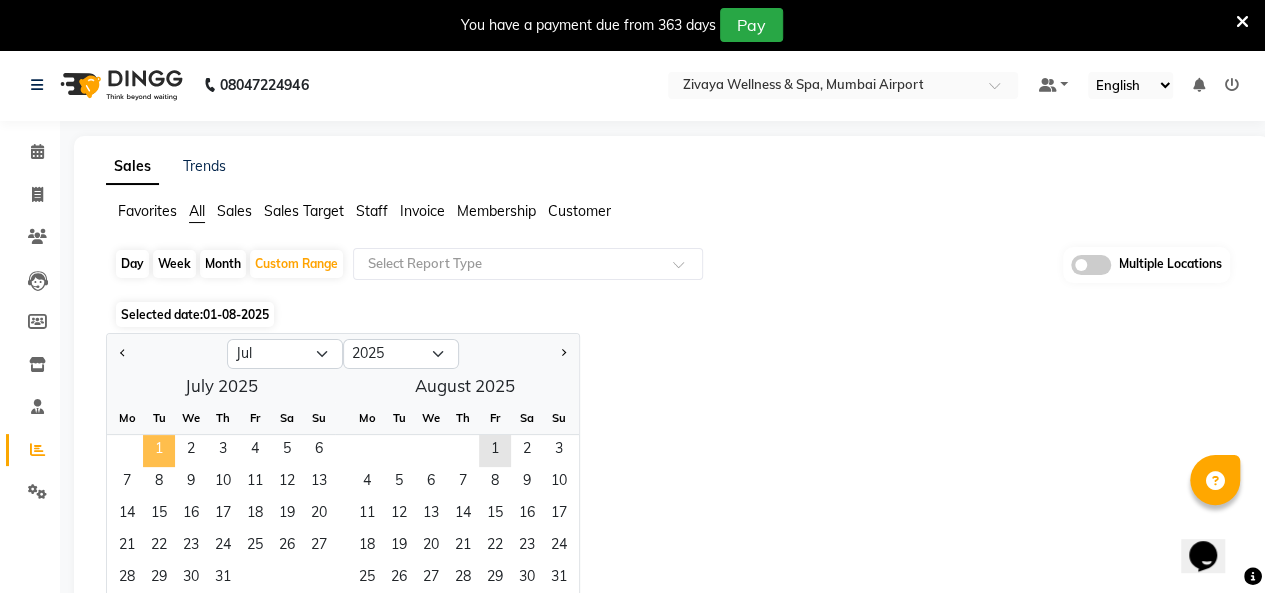 click on "1" 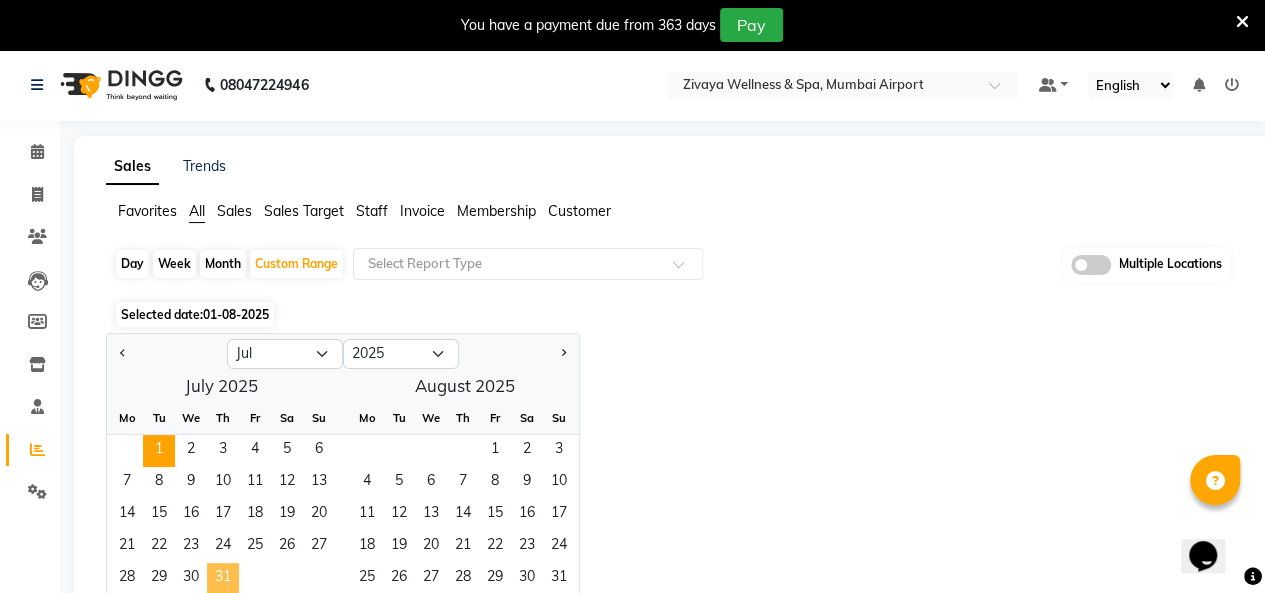 click on "31" 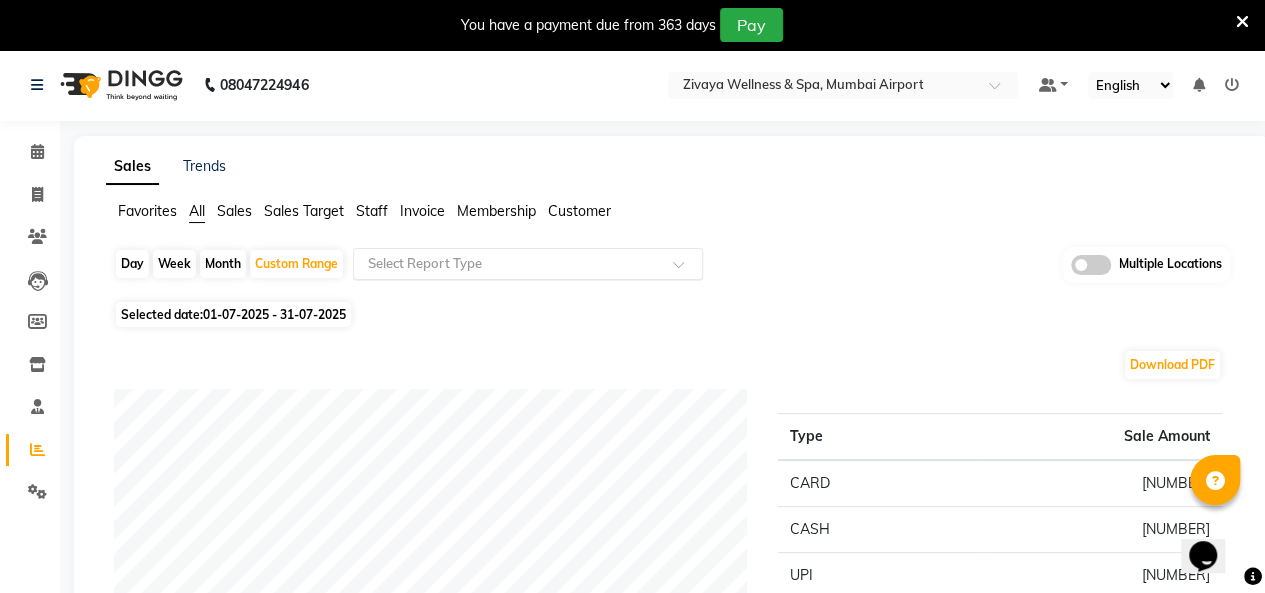 click 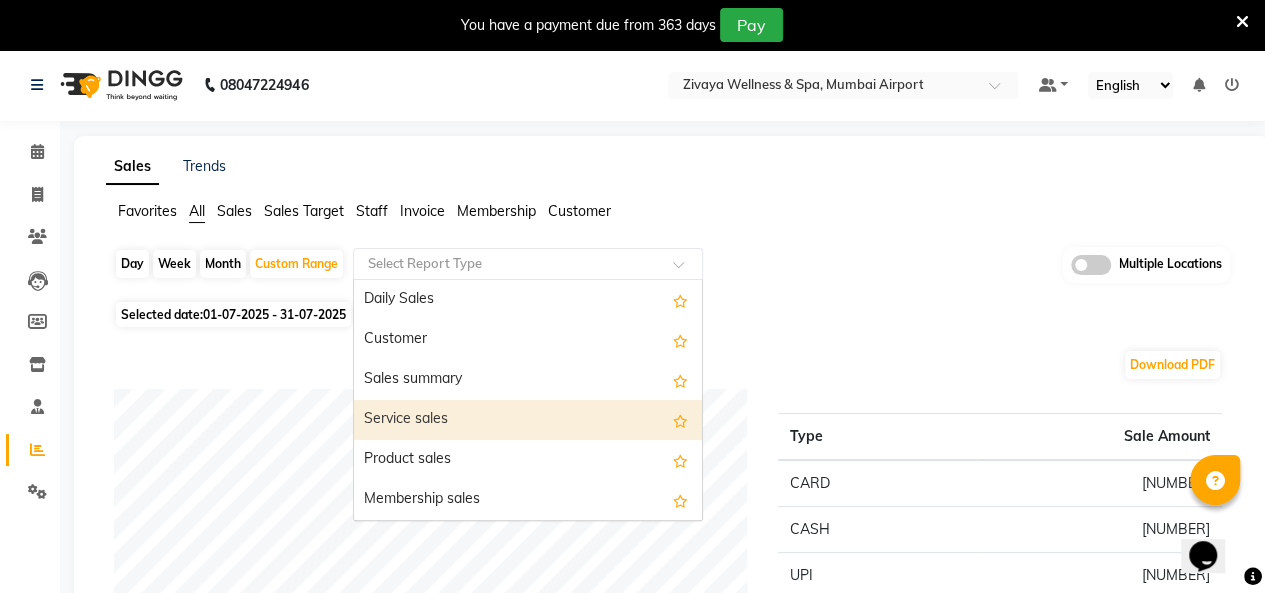 click on "Service sales" at bounding box center [528, 420] 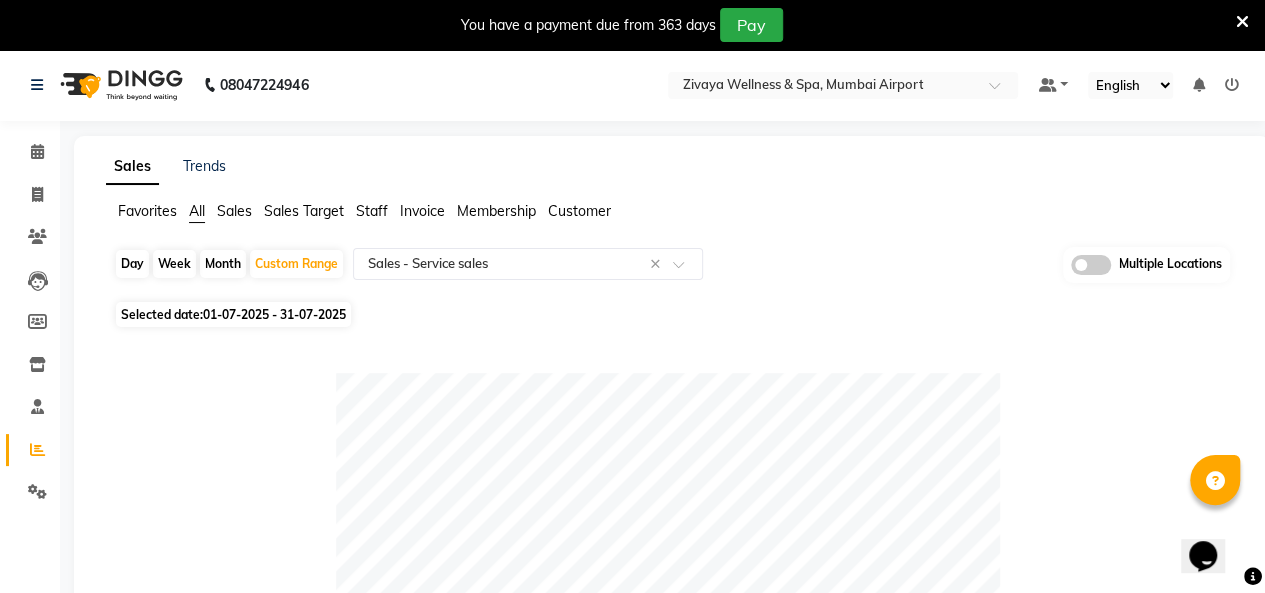 click on "Table View   Pivot View  Pie Chart Bar Chart Select Full Report Filtered Report Select CSV PDF  Export  Show  10 25 50 100  entries Search: Location Service Price Qty Discount Tax Total Payment Redemption Location Service Price Qty Discount Tax Total Payment Redemption Total ₹16,51,213.26 577 ₹0 ₹2,96,639.88 ₹19,47,853.14 ₹19,44,634.50 ₹3,218.64  ZIVAYA wellness & spa, Mumbai Airport Signature Foot Massage - 30 Mins ₹4,54,933.87 179 ₹0 ₹81,888.92 ₹5,36,822.79 ₹5,36,822.79 ₹0  ZIVAYA wellness & spa, Mumbai Airport Jet Lag Relief Massage - 60 Mins ₹2,64,035.78 38 ₹0 ₹47,526.60 ₹3,11,562.38 ₹3,11,562.38 ₹0  ZIVAYA wellness & spa, Mumbai Airport Jet Lag Relief Massage - 30 Mins ₹1,91,145.60 48 ₹0 ₹34,406.40 ₹2,25,552.00 ₹2,25,552.00 ₹0  ZIVAYA wellness & spa, Mumbai Airport De-stress Back & Shoulder Massage - 30 Mins ₹1,53,248.43 67 ₹0 ₹27,584.57 ₹1,80,833.00 ₹1,80,833.00 ₹0  ZIVAYA wellness & spa, Mumbai Airport Sole to Soul Foot Massage - 30 Mins 47" 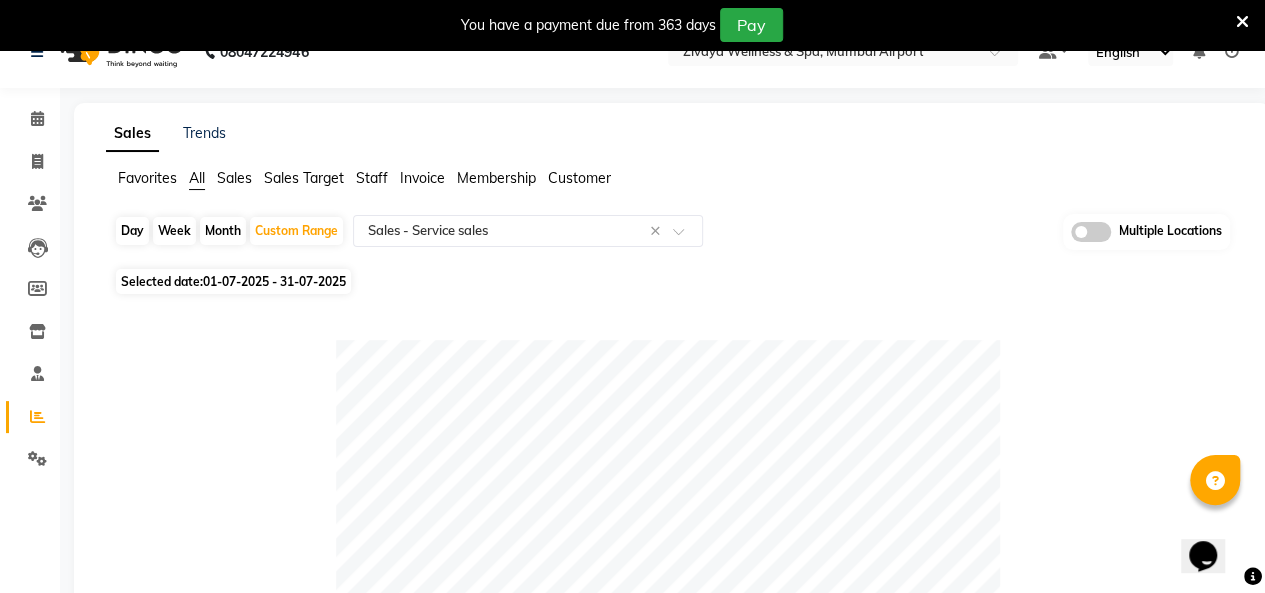scroll, scrollTop: 0, scrollLeft: 0, axis: both 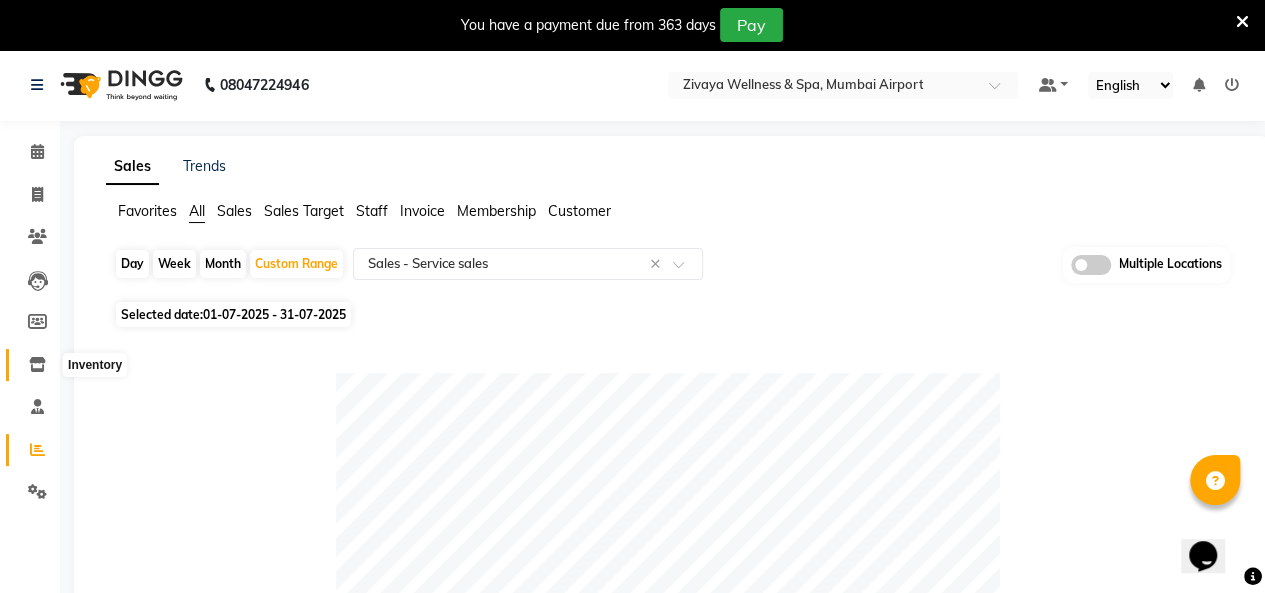 click 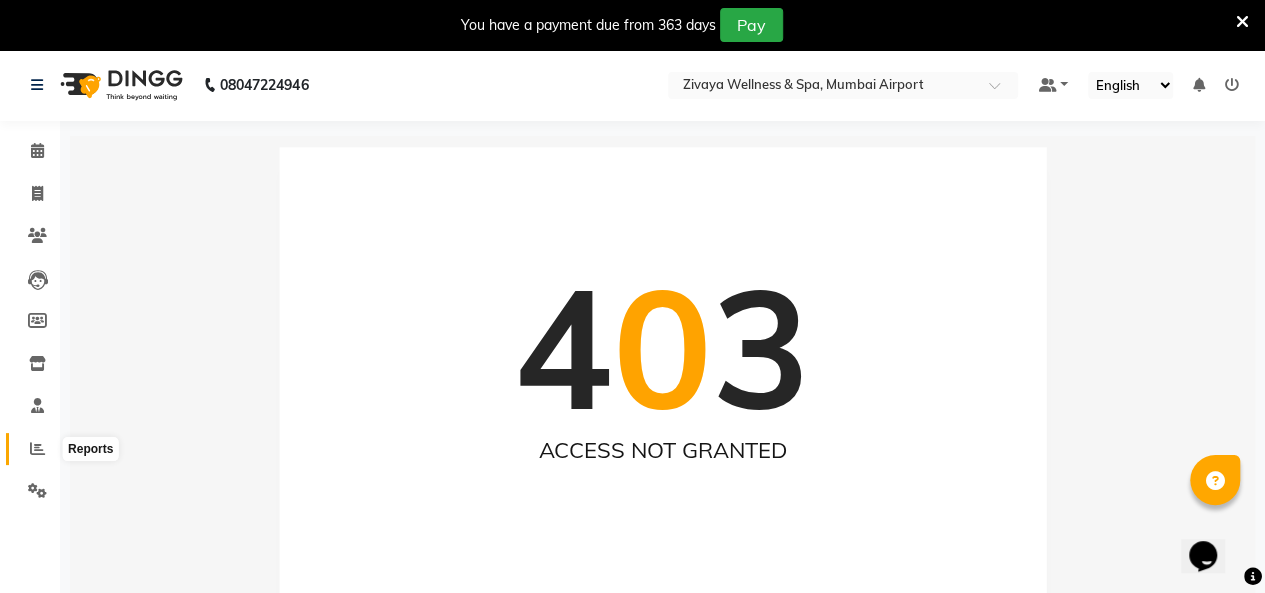 click 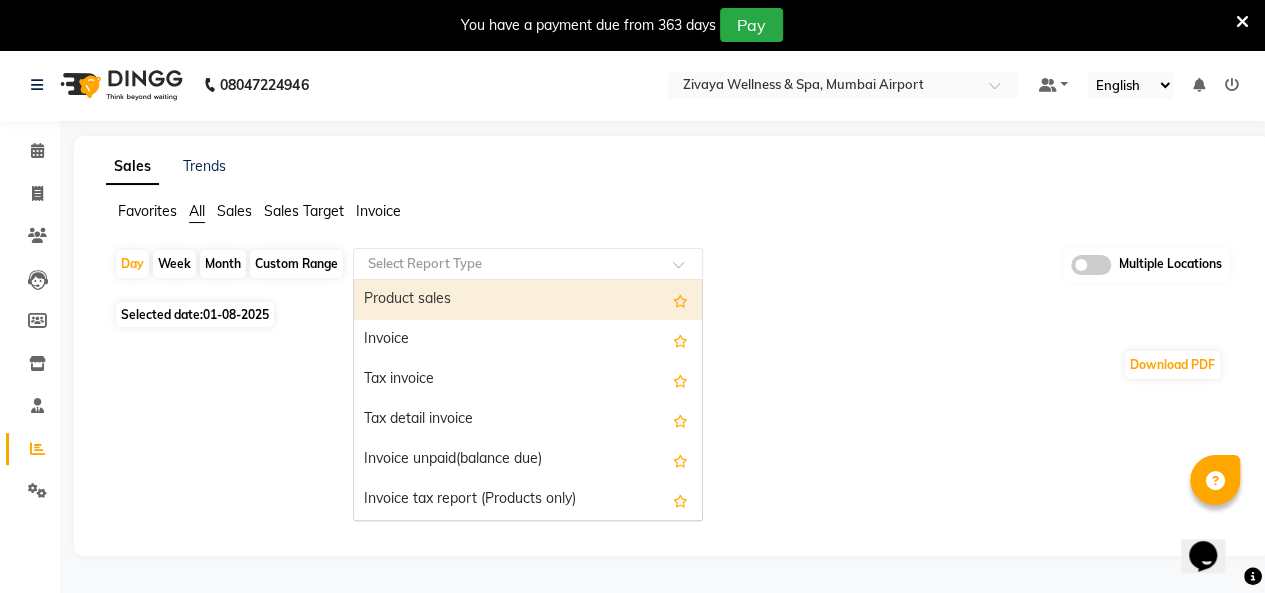 click 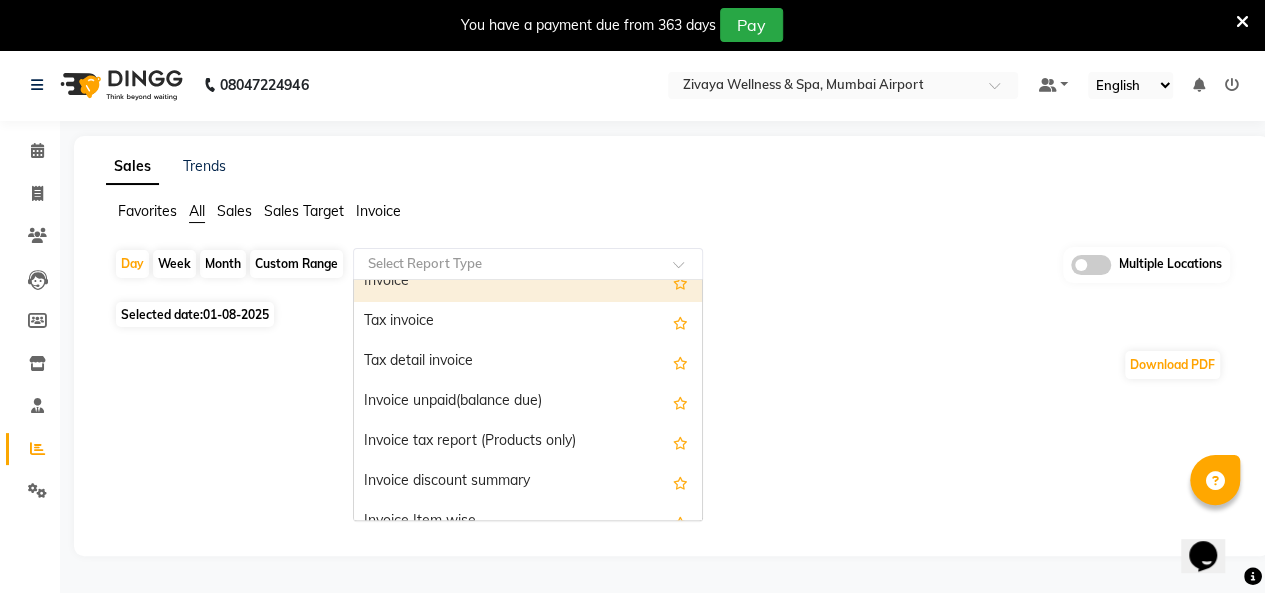 scroll, scrollTop: 0, scrollLeft: 0, axis: both 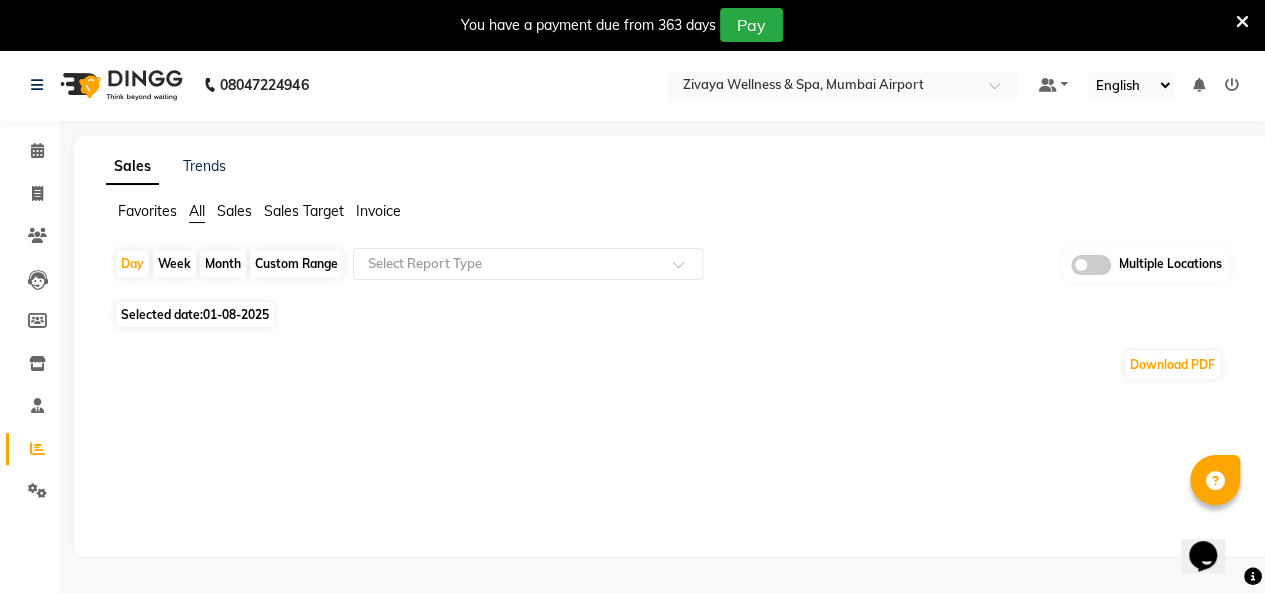 click on "Selected date:  01-08-2025" 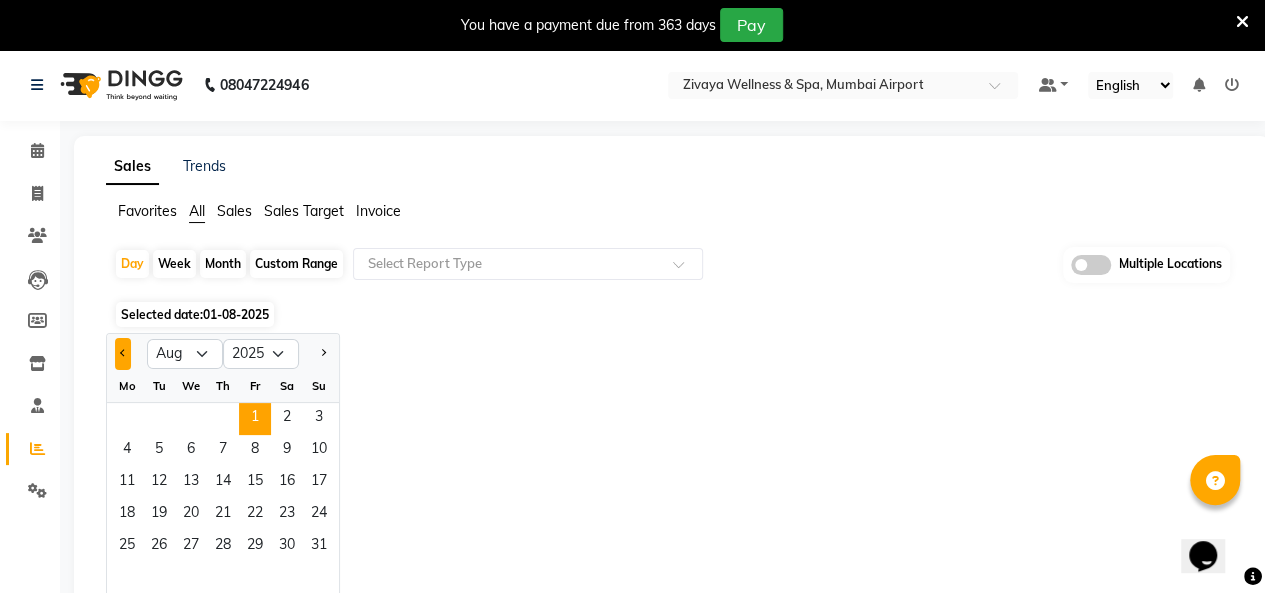click 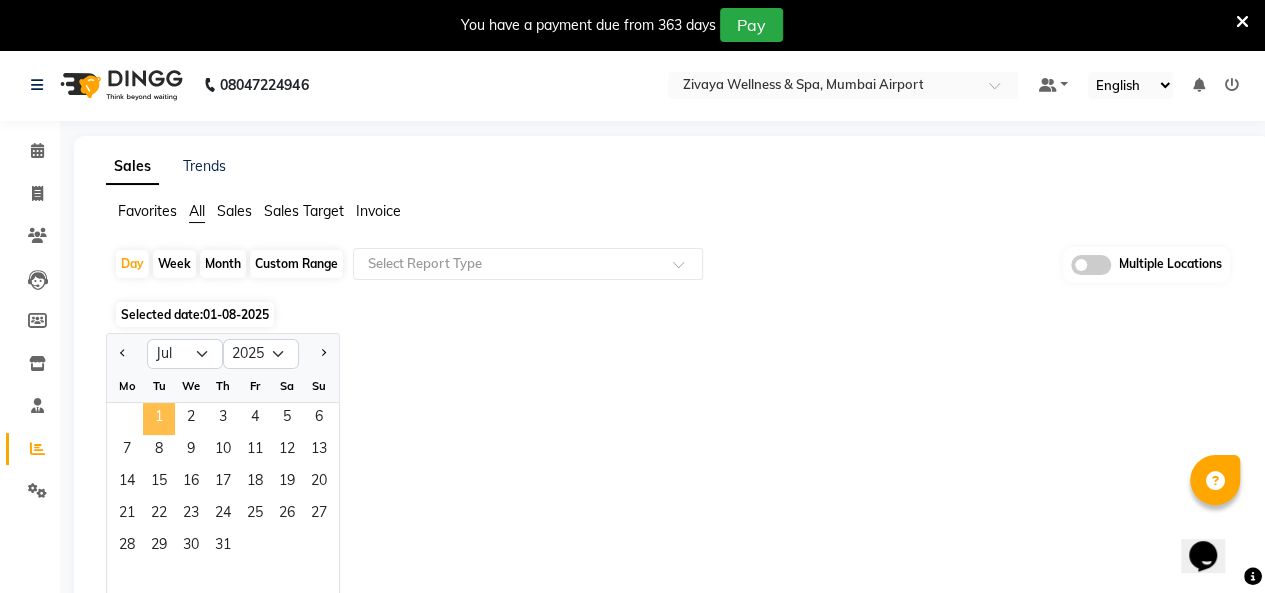 click on "1" 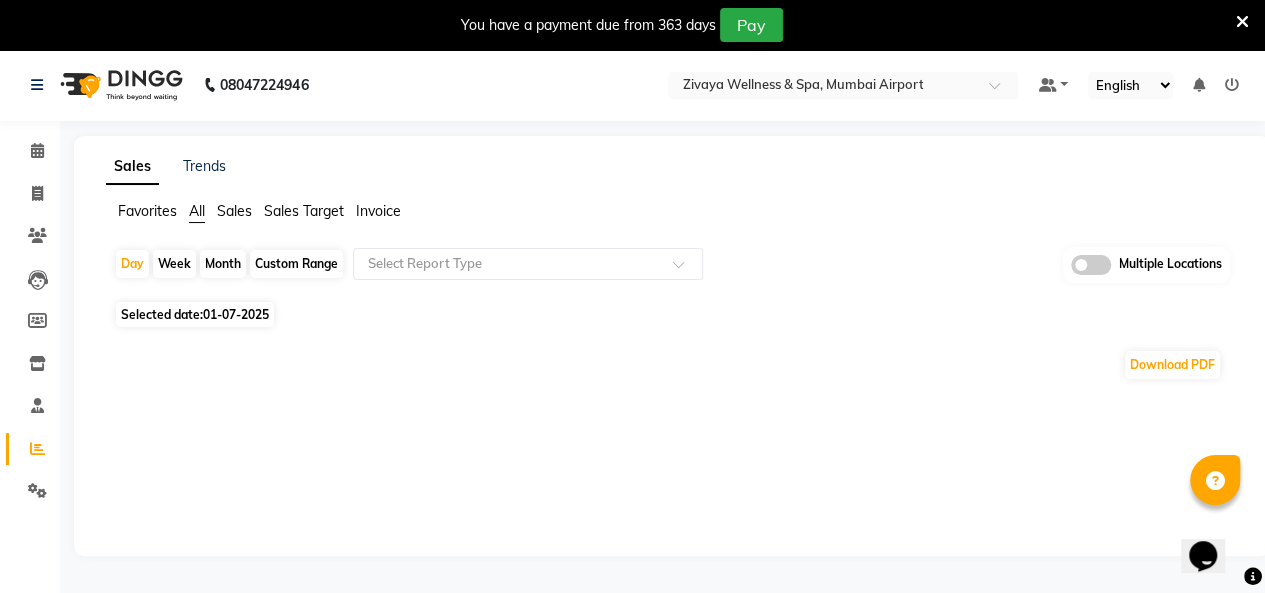 click on "Selected date:  01-07-2025" 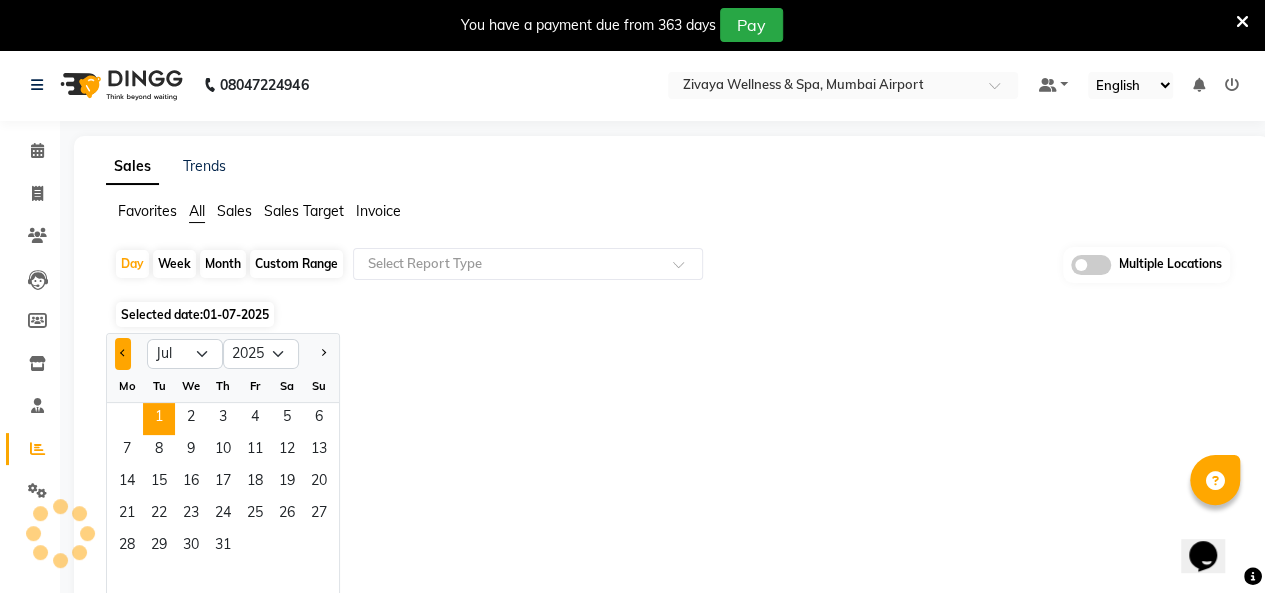 click 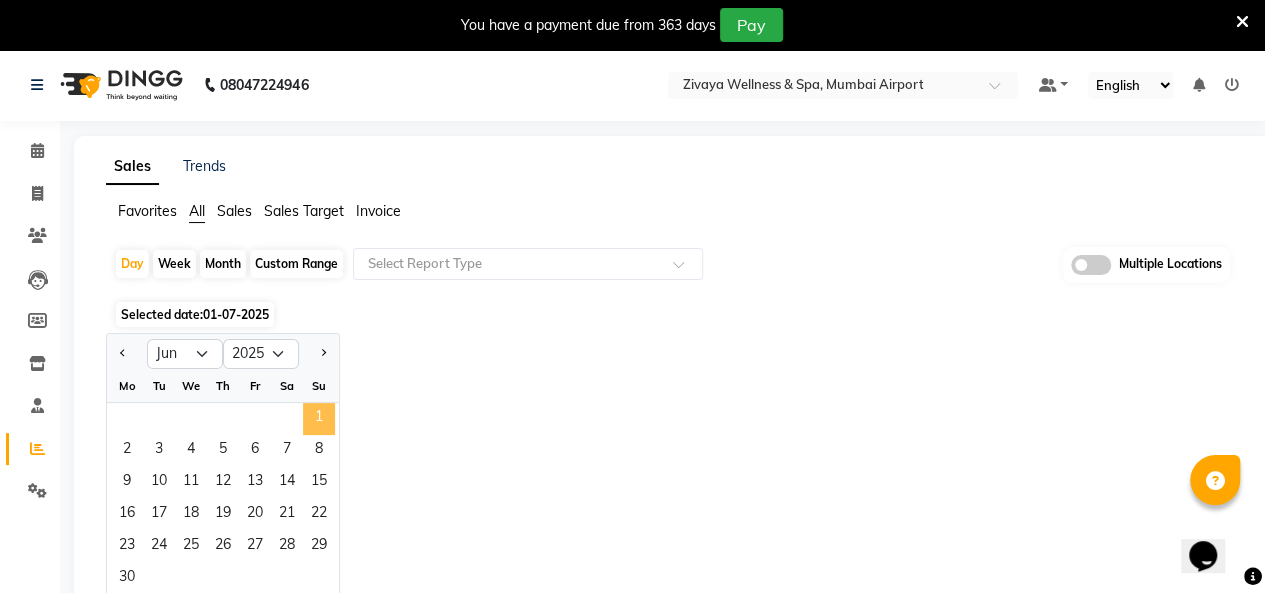 click on "1" 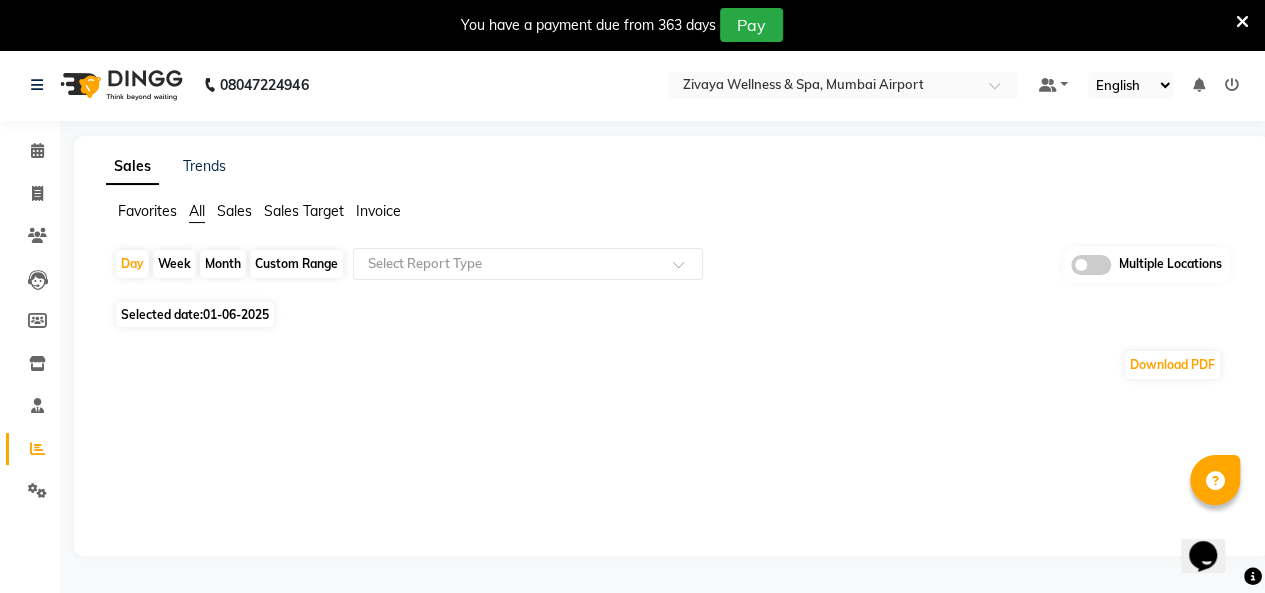 click on "Custom Range" 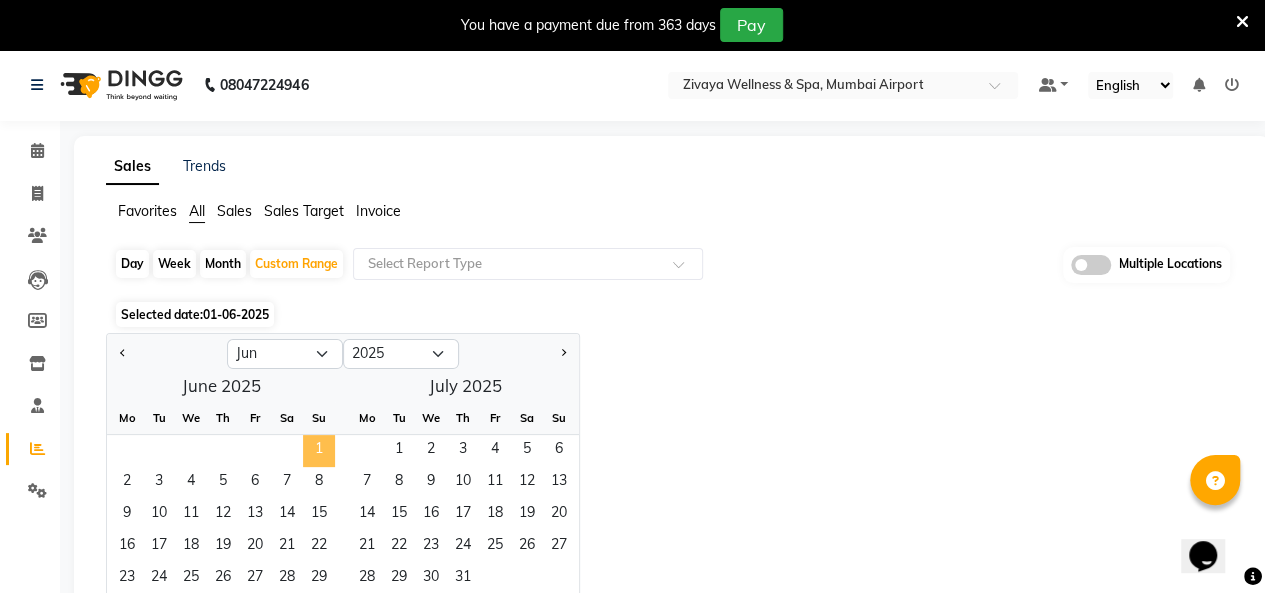 click on "1" 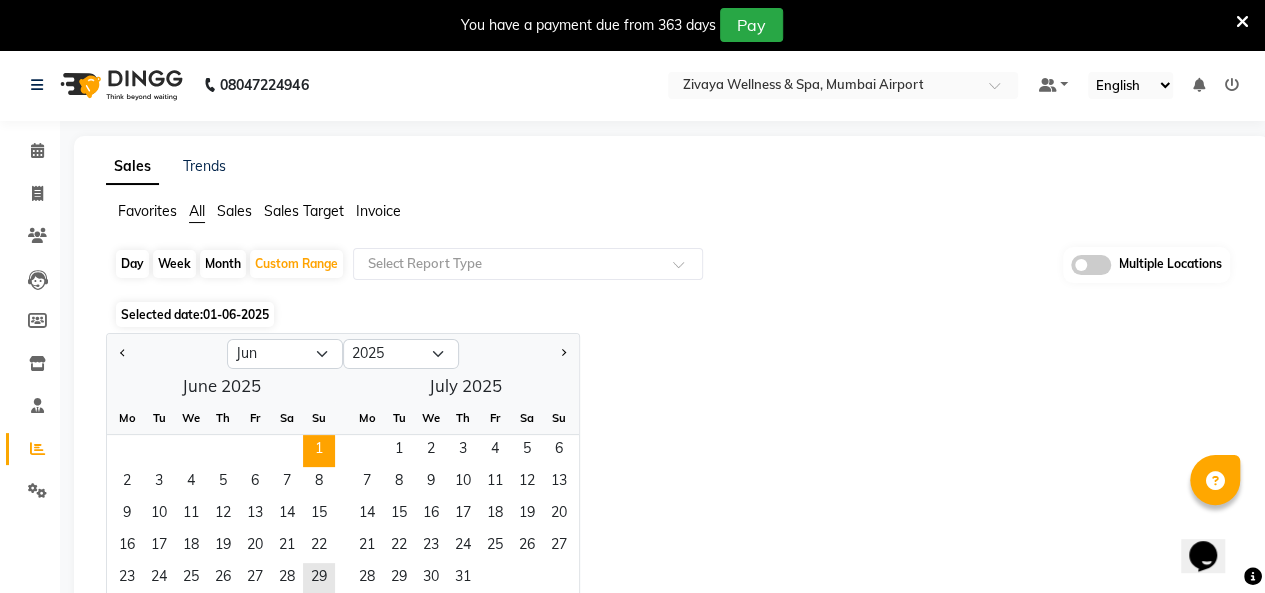scroll, scrollTop: 150, scrollLeft: 0, axis: vertical 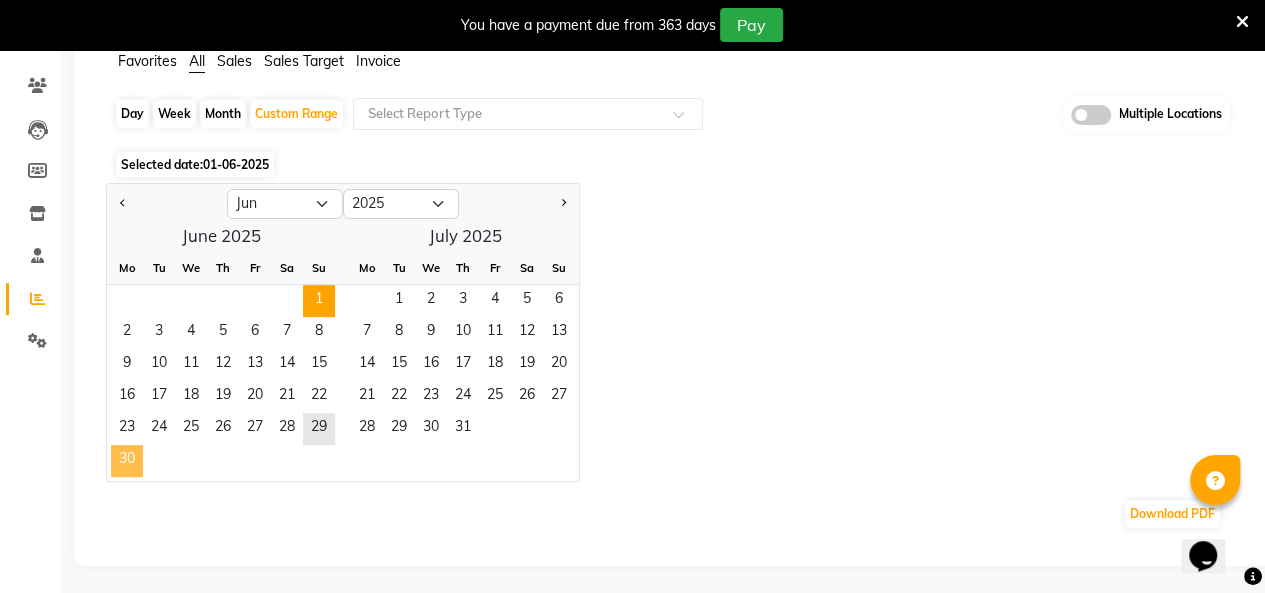 click on "30" 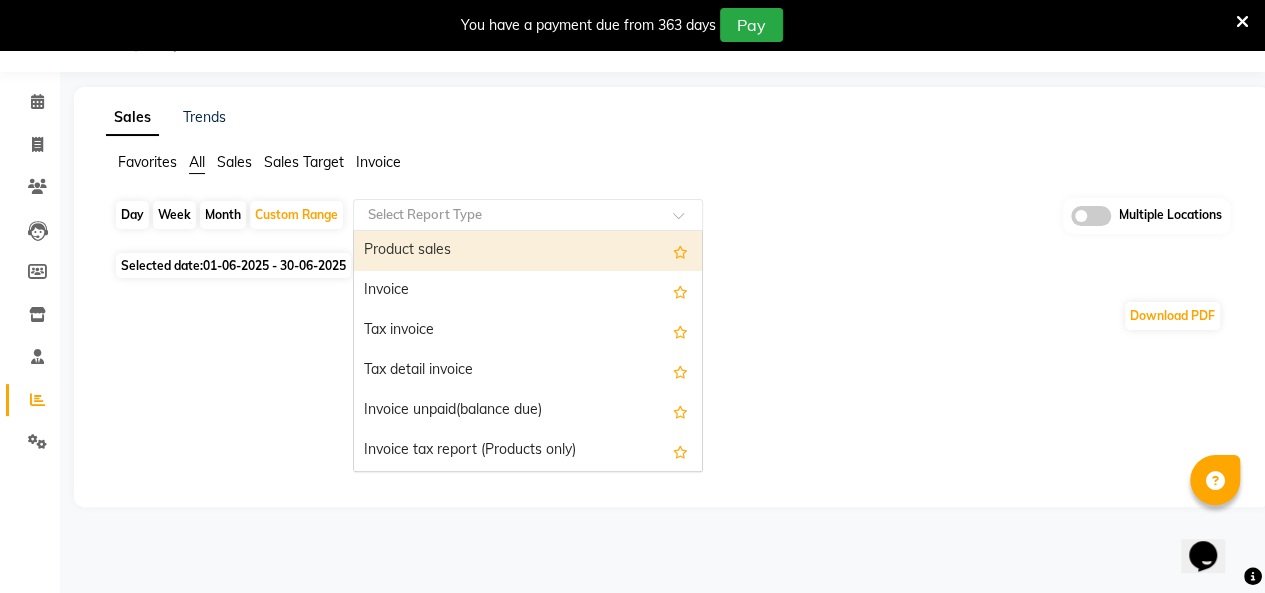 click 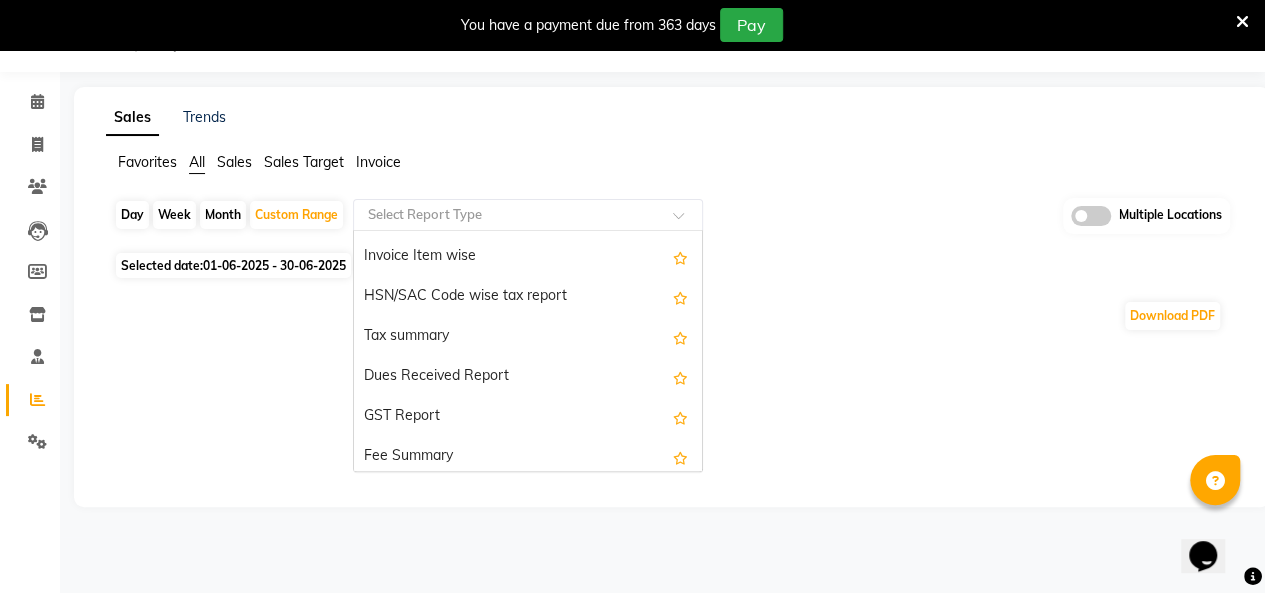 scroll, scrollTop: 0, scrollLeft: 0, axis: both 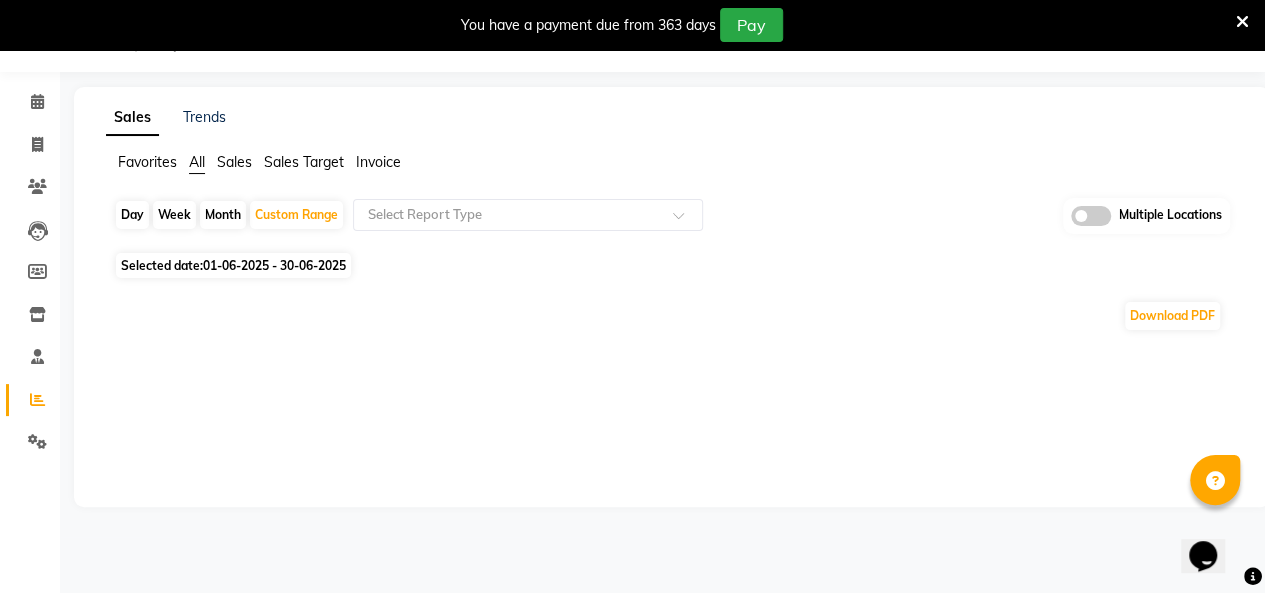 click on "Sales Trends Favorites All Sales Sales Target Invoice  Day   Week   Month   Custom Range  Select Report Type Multiple Locations Selected date:  01-06-2025 - 30-06-2025  Download PDF ★ Mark as Favorite  Choose how you'd like to save "" report to favorites  Save to Personal Favorites:   Only you can see this report in your favorites tab. Share with Organization:   Everyone in your organization can see this report in their favorites tab.  Save to Favorites" 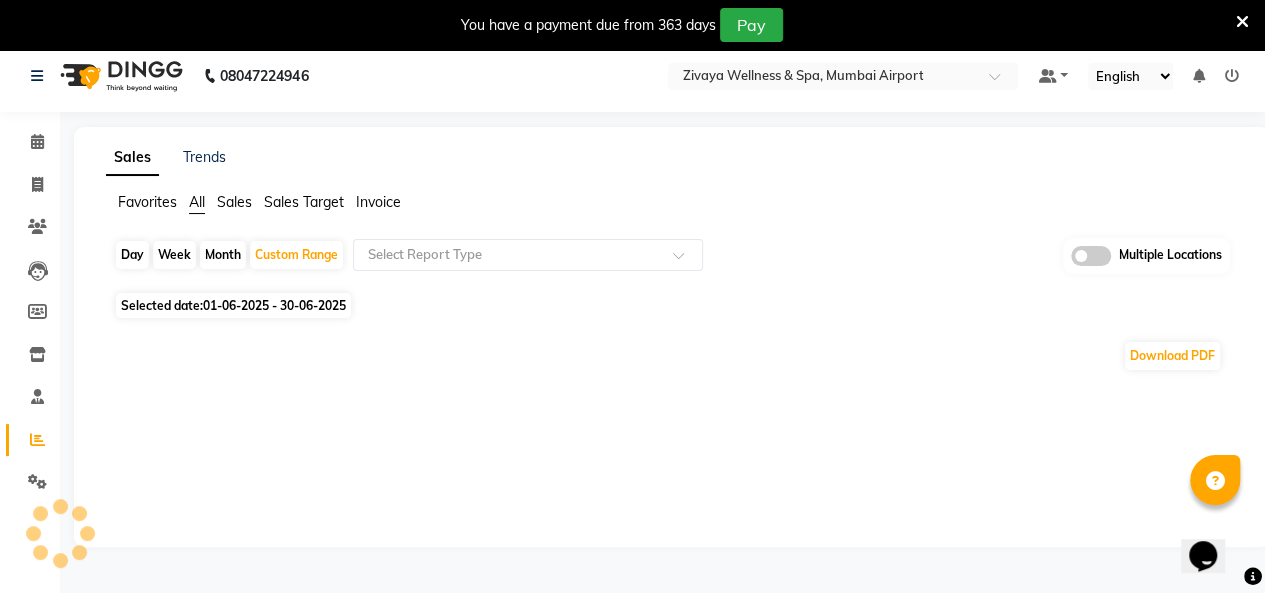 scroll, scrollTop: 0, scrollLeft: 0, axis: both 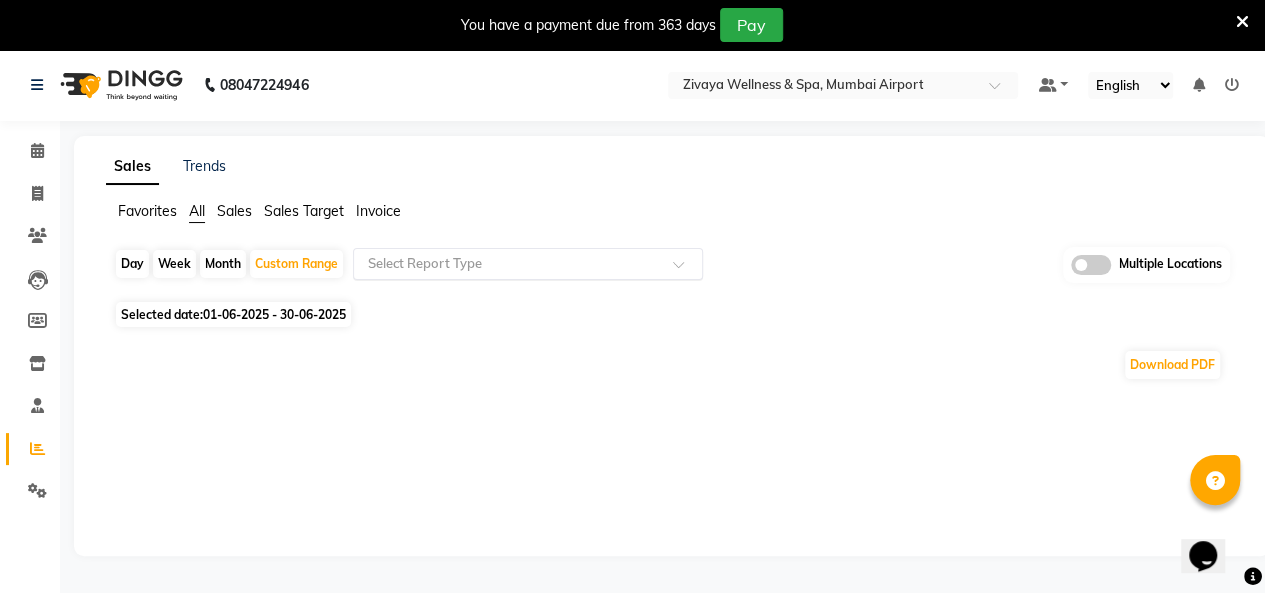 click 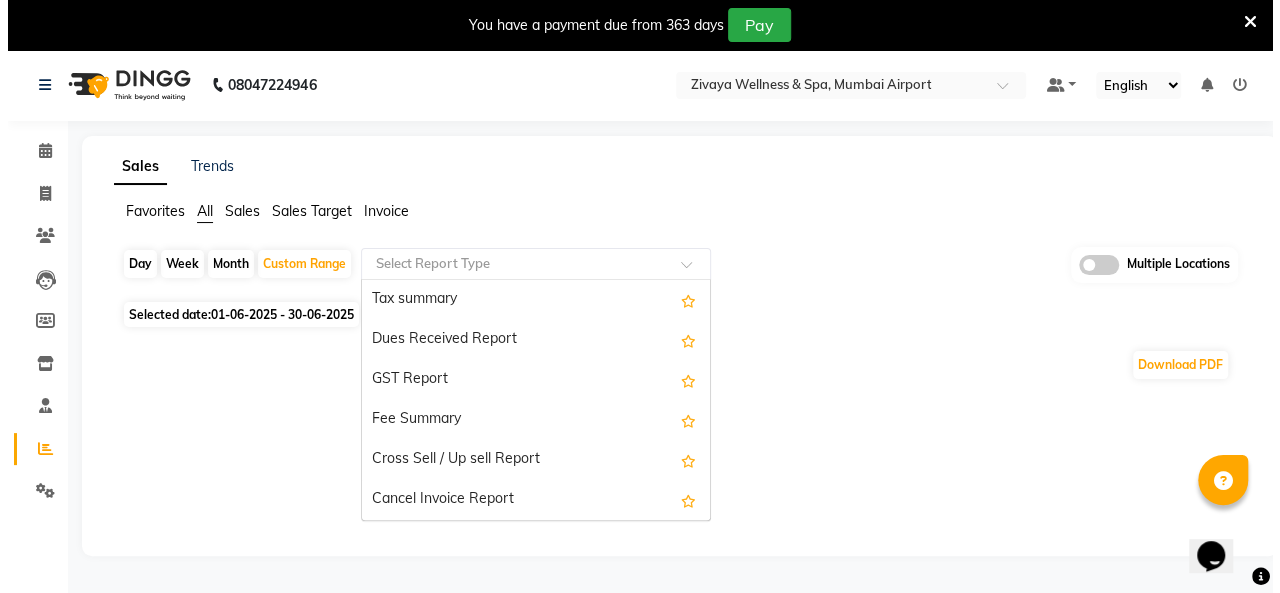 scroll, scrollTop: 0, scrollLeft: 0, axis: both 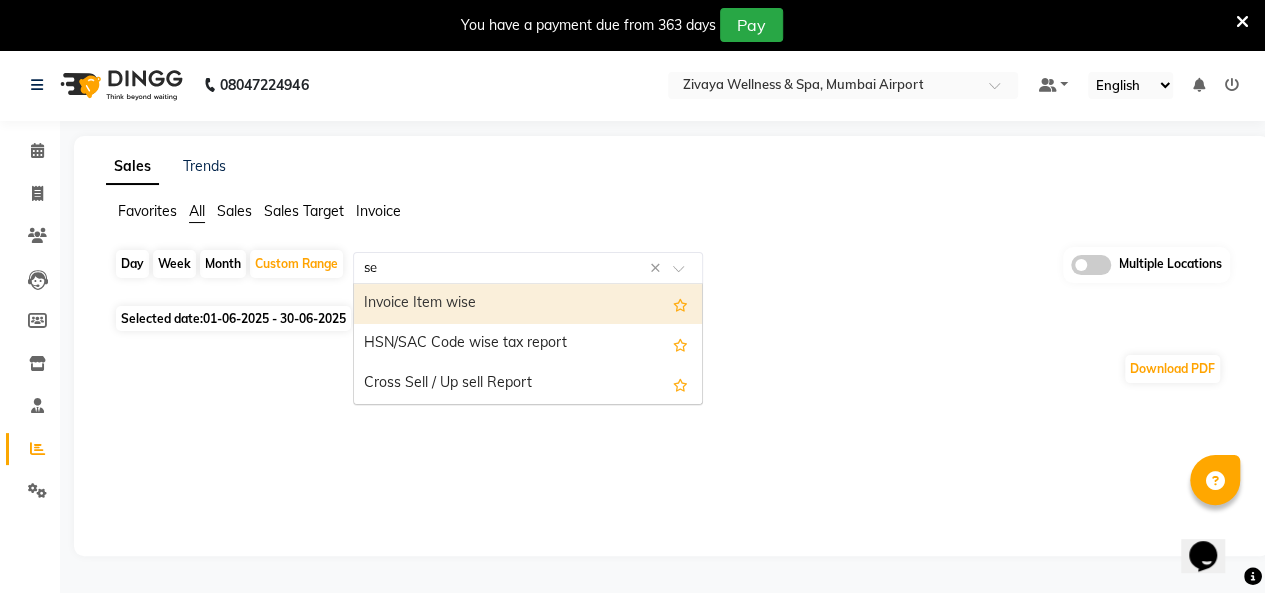 type on "s" 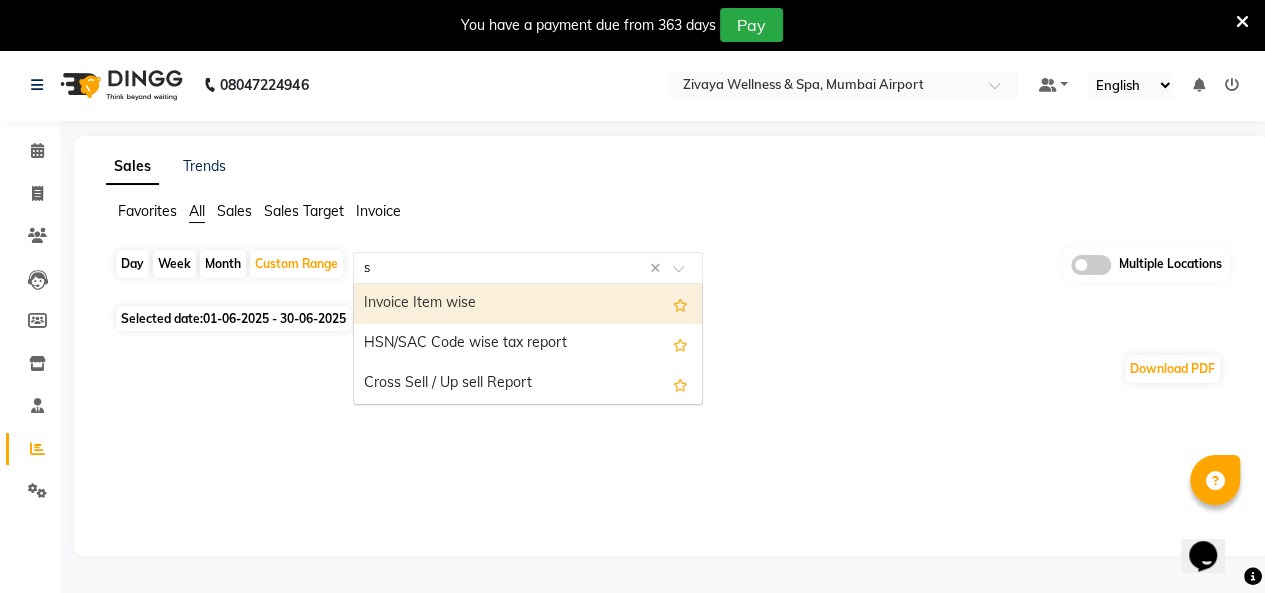 type 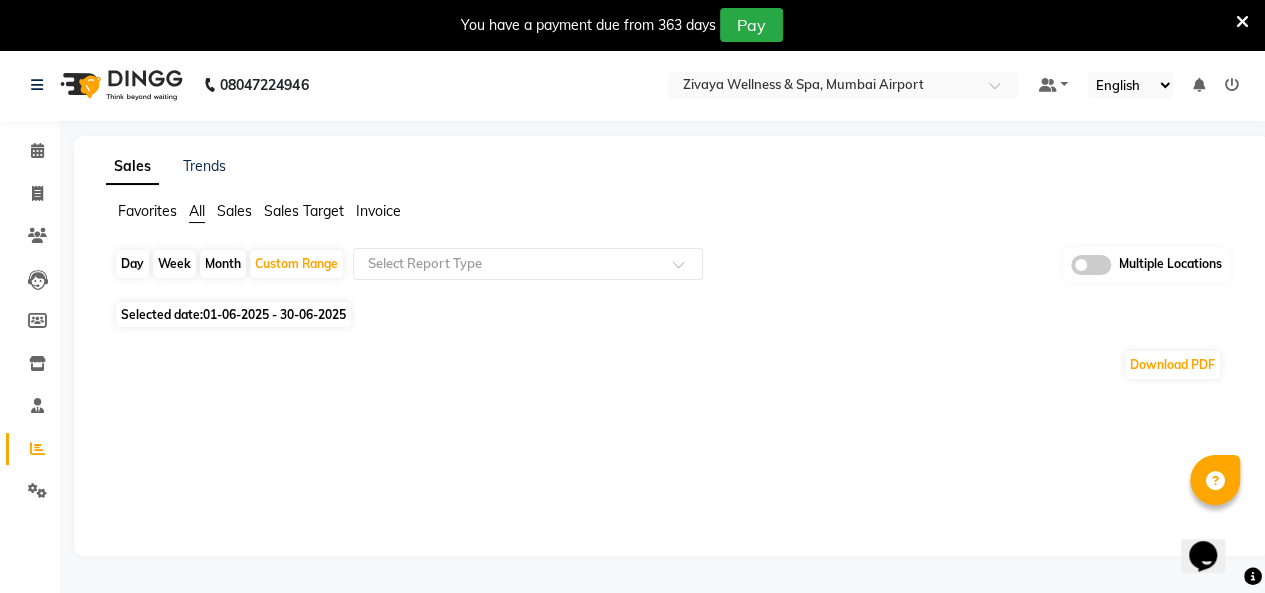 click at bounding box center [1232, 85] 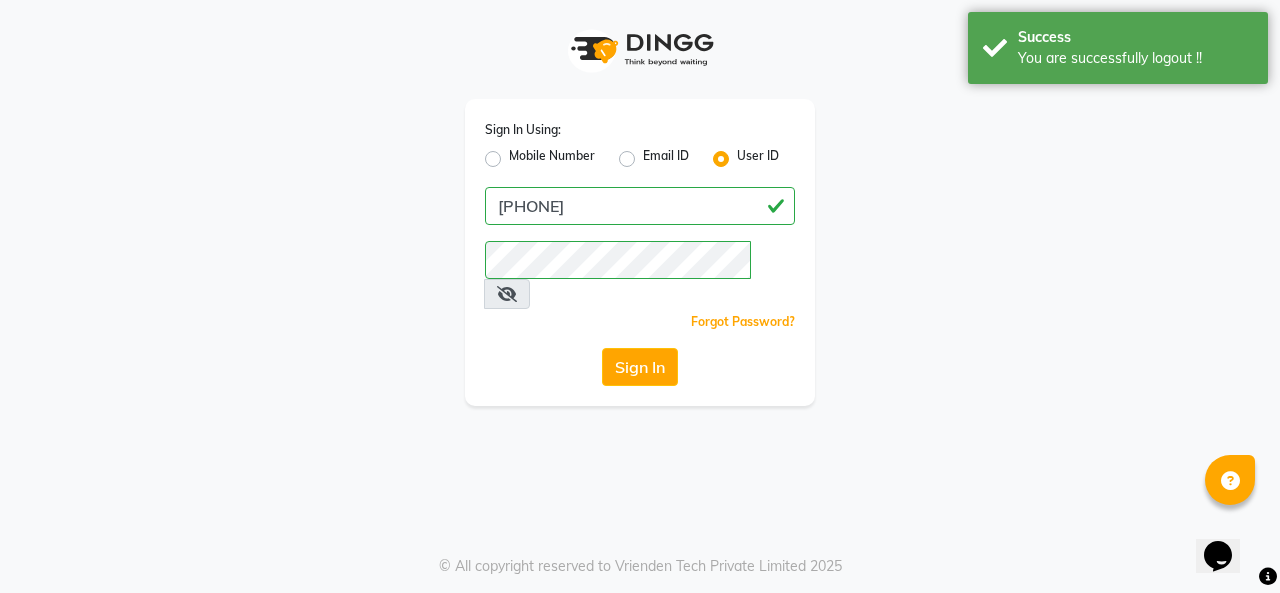 click on "Mobile Number" 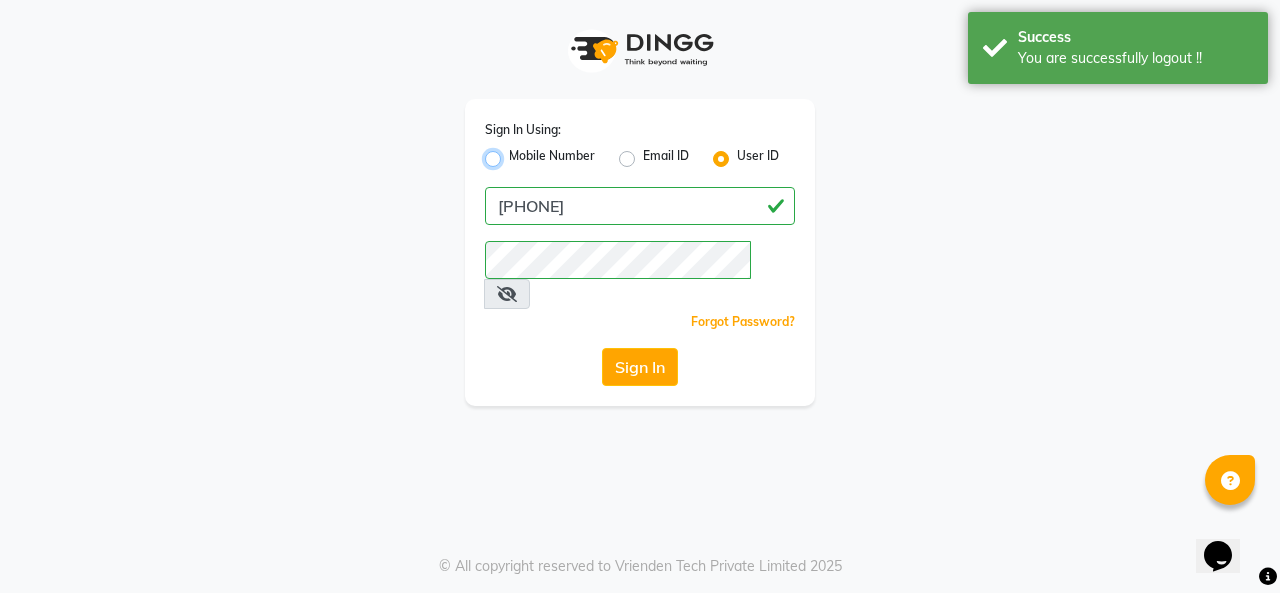 click on "Mobile Number" at bounding box center [515, 153] 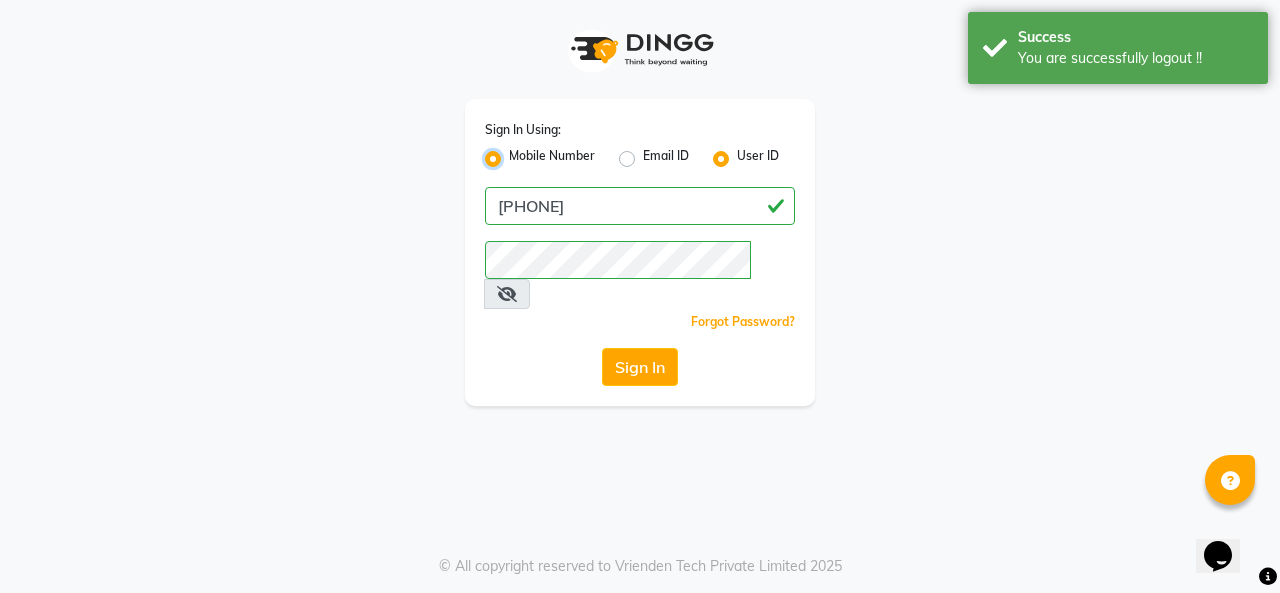 radio on "false" 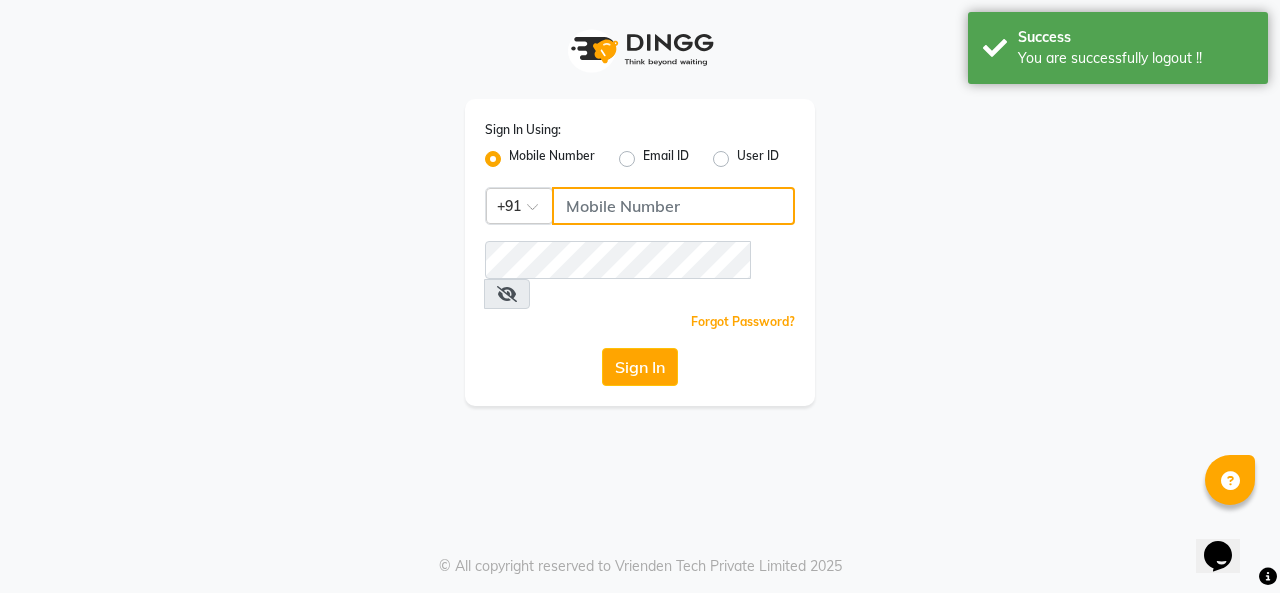 click 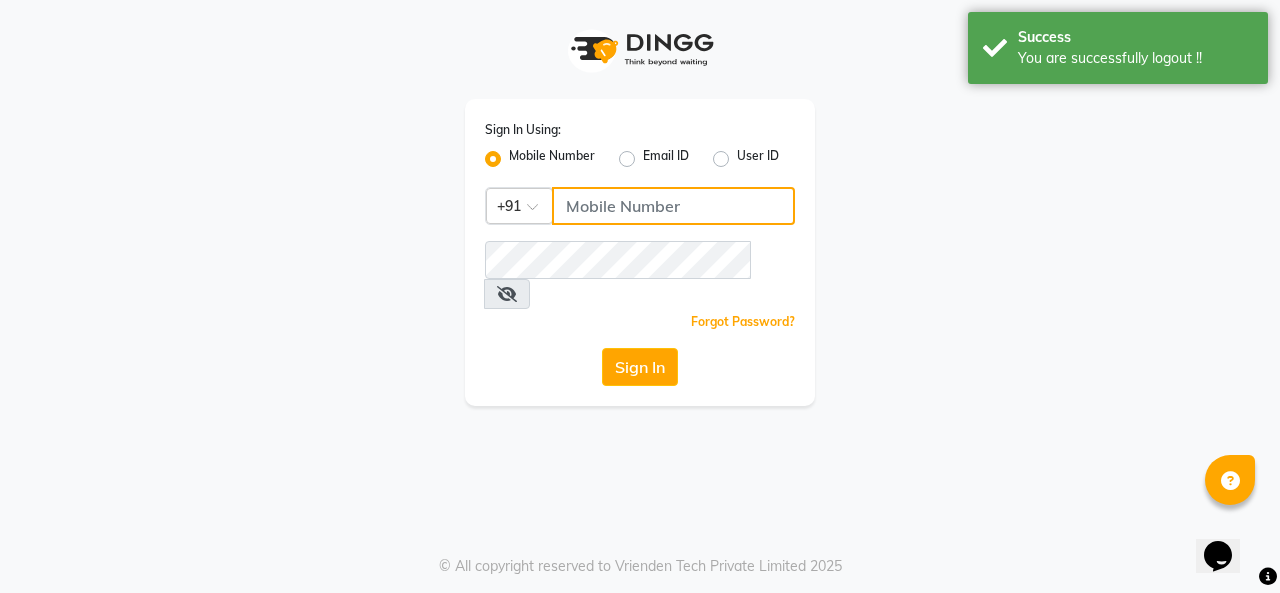 click 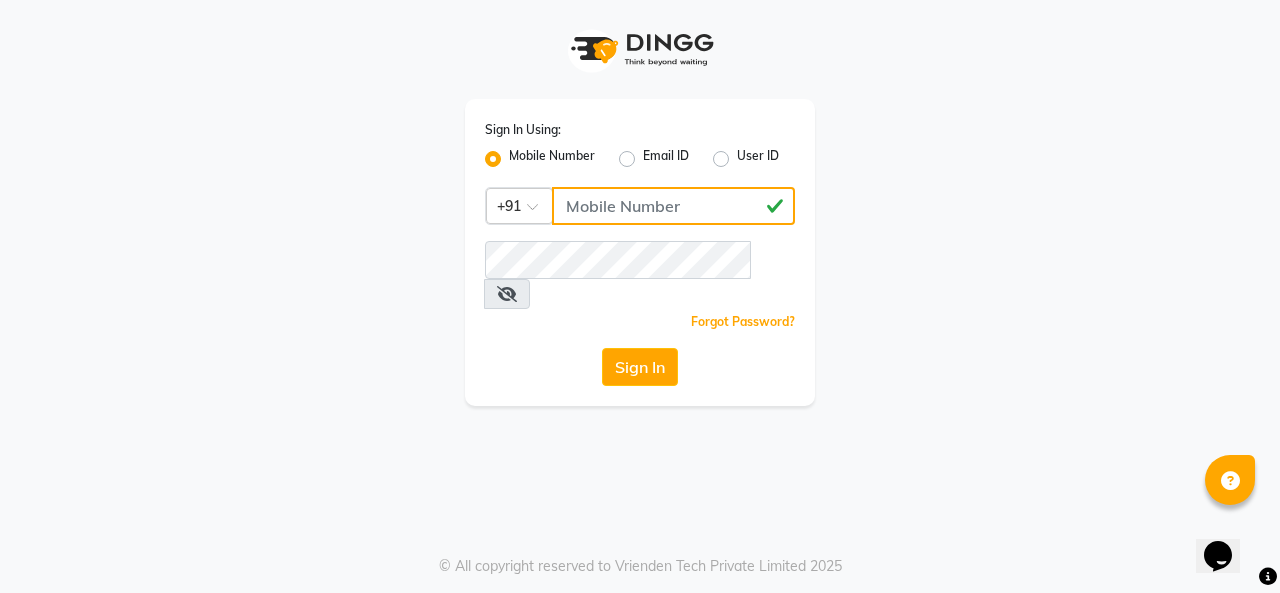 type on "[PHONE]" 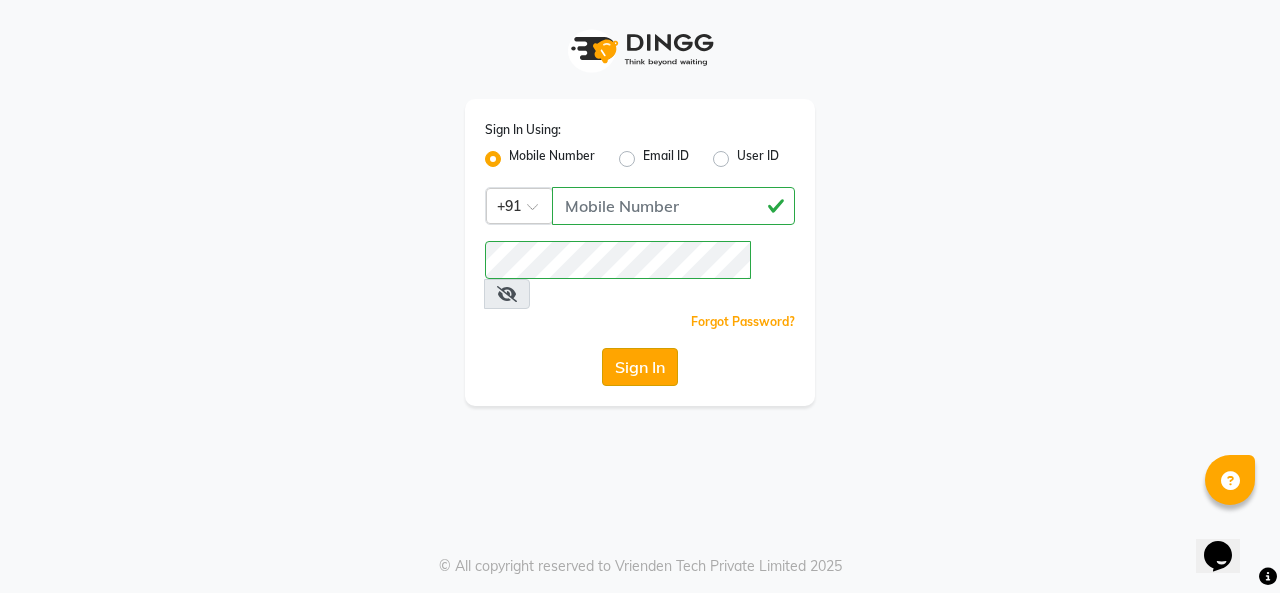 click on "Sign In" 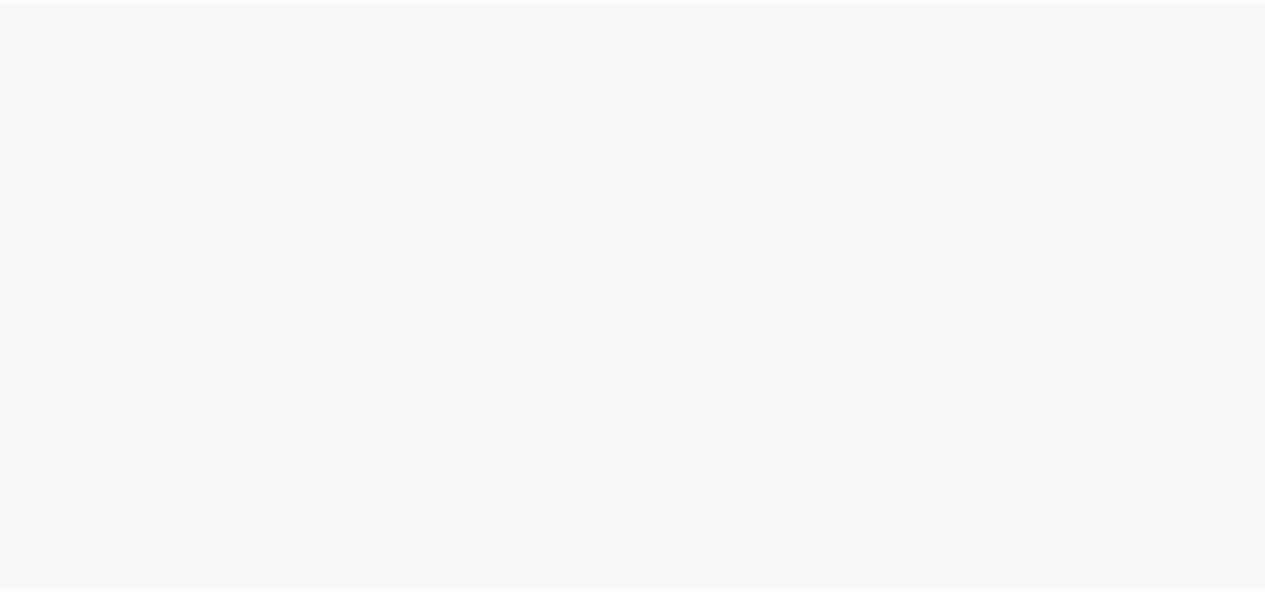 scroll, scrollTop: 0, scrollLeft: 0, axis: both 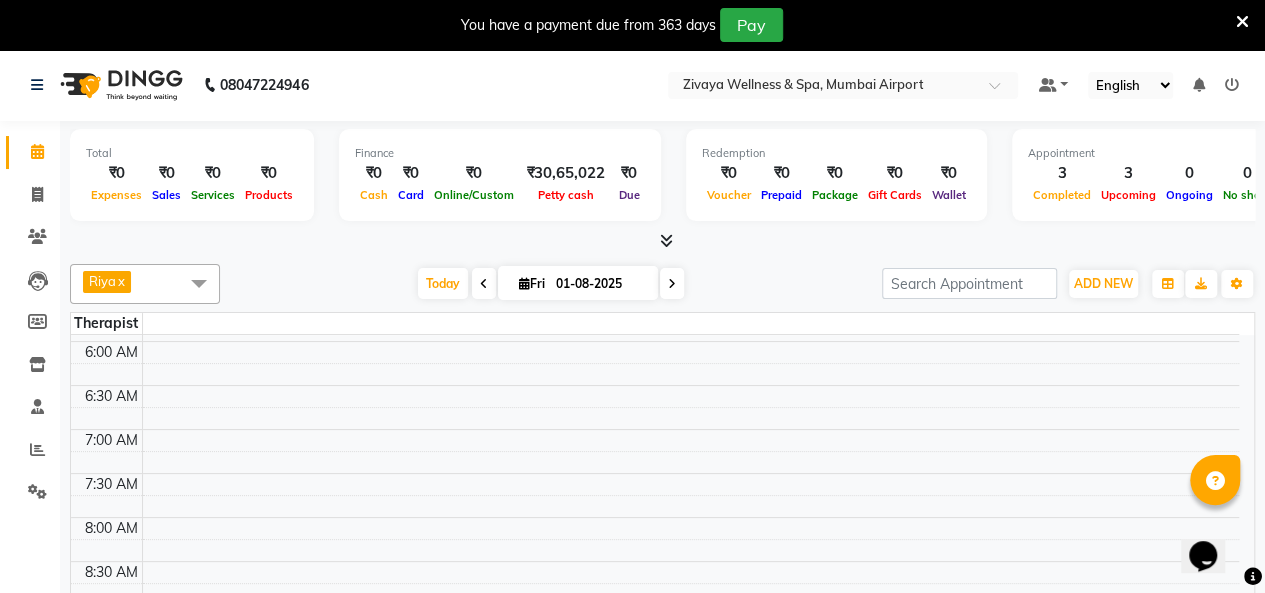 click at bounding box center (1232, 85) 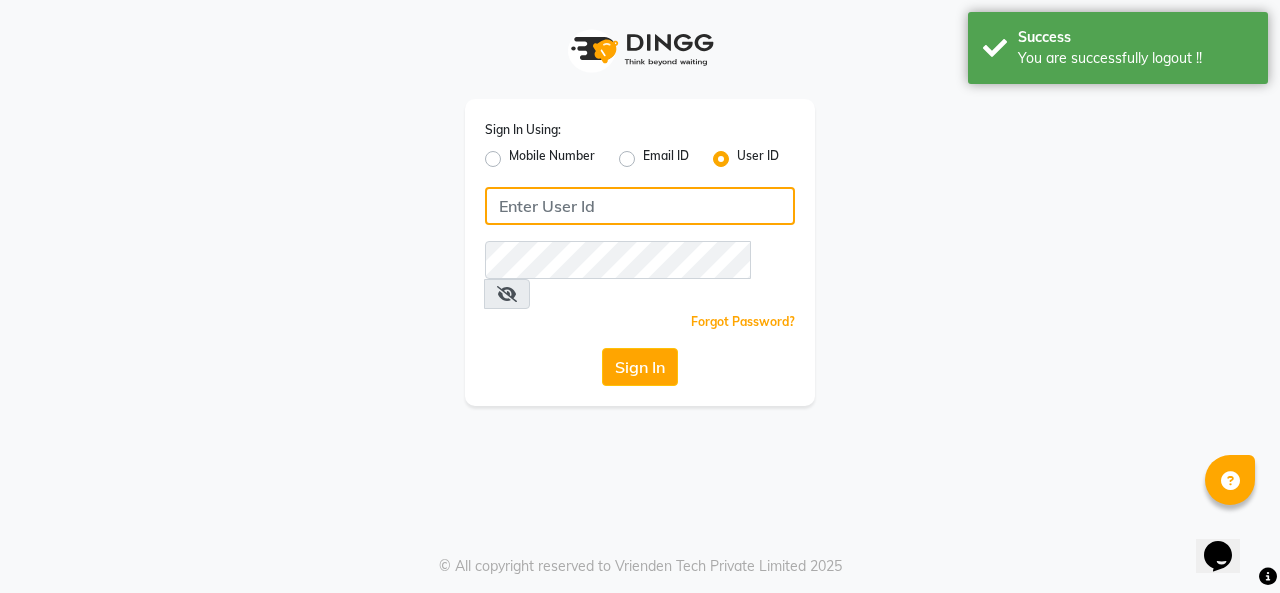 type on "[PHONE]" 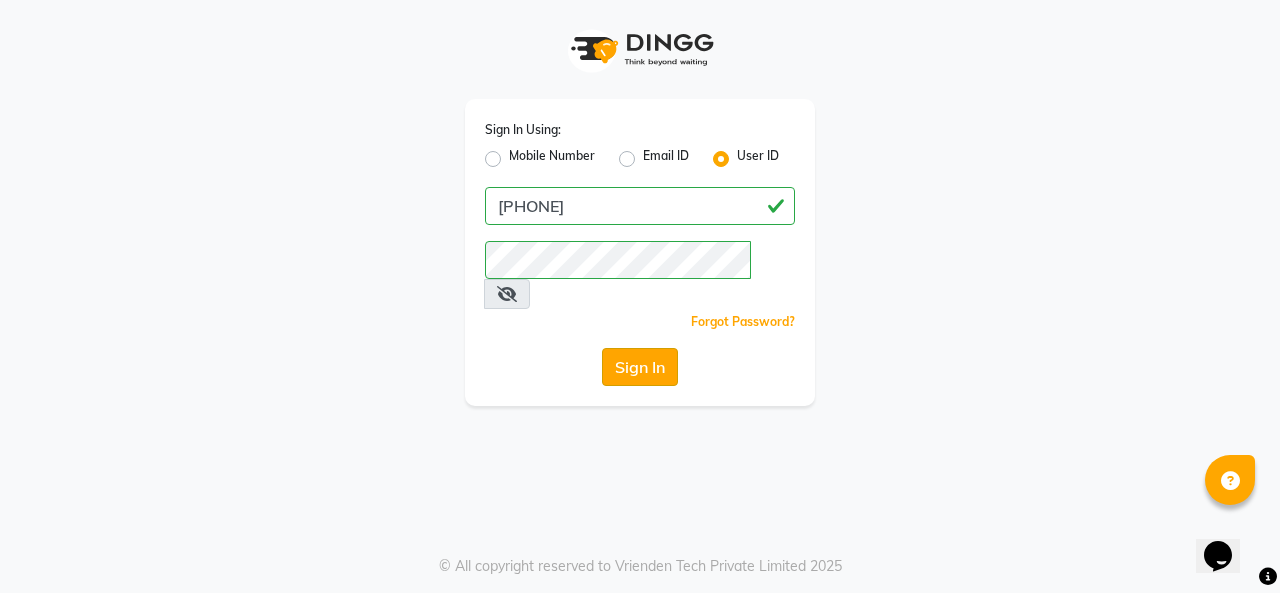 click on "Sign In" 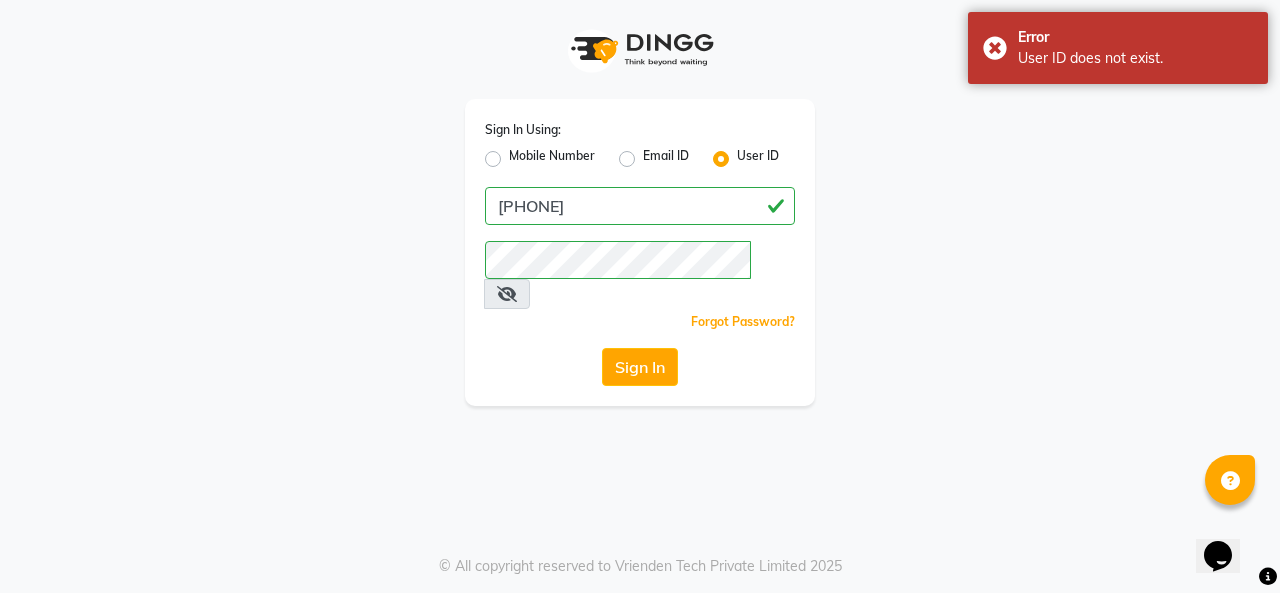 click on "Mobile Number" 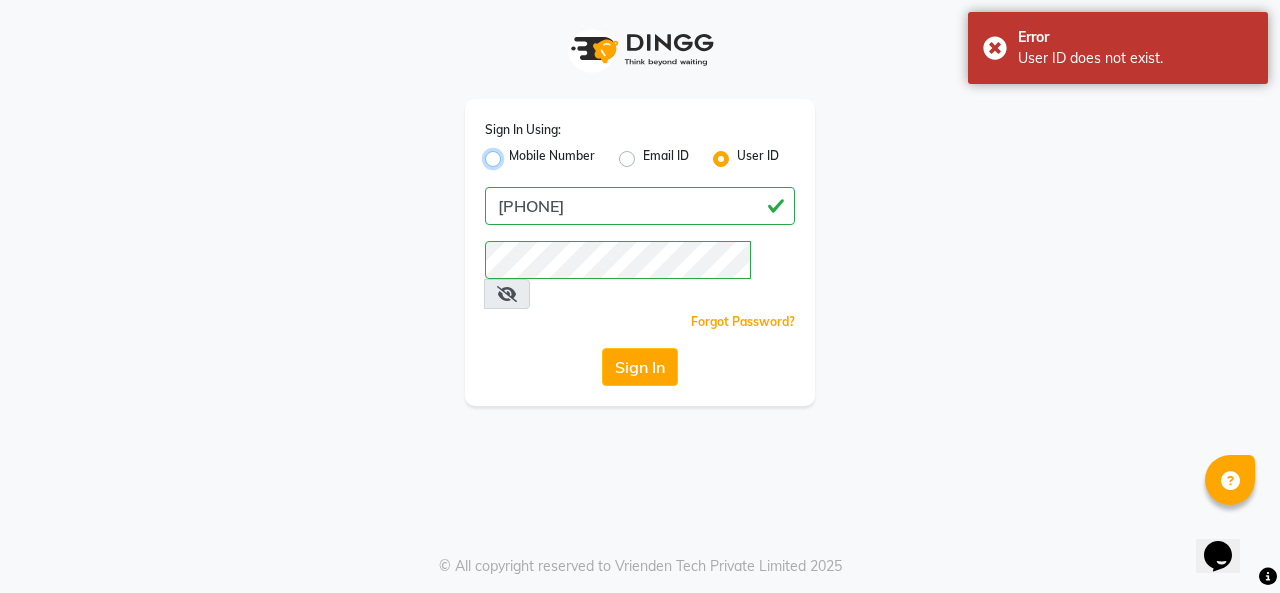 click on "Mobile Number" at bounding box center (515, 153) 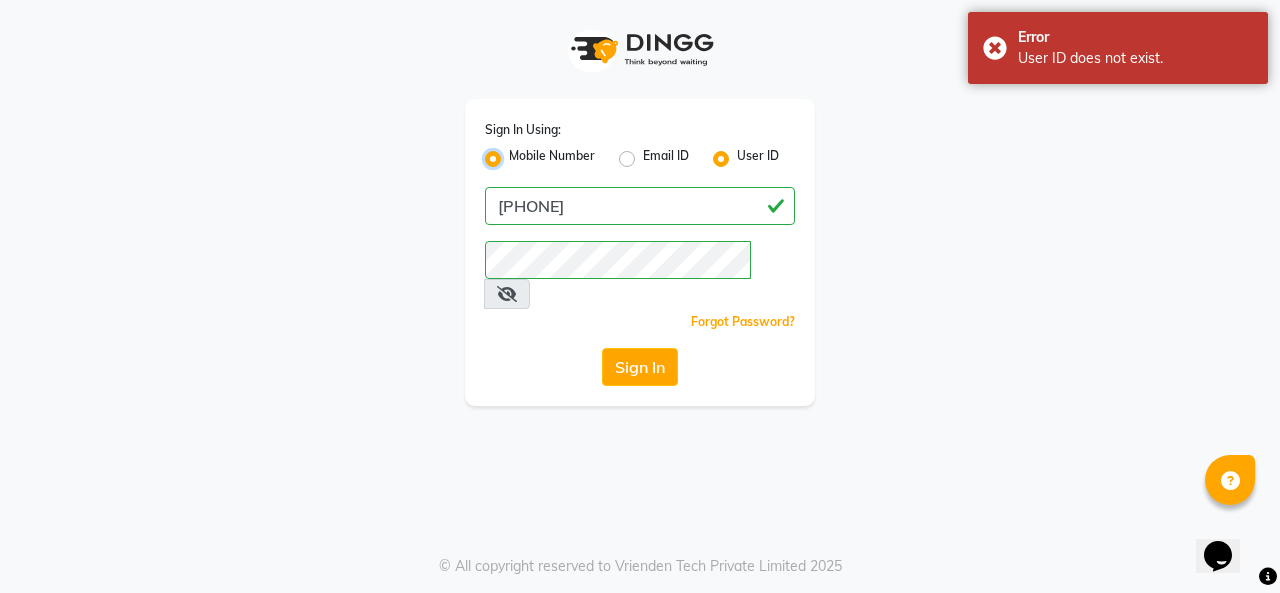 radio on "false" 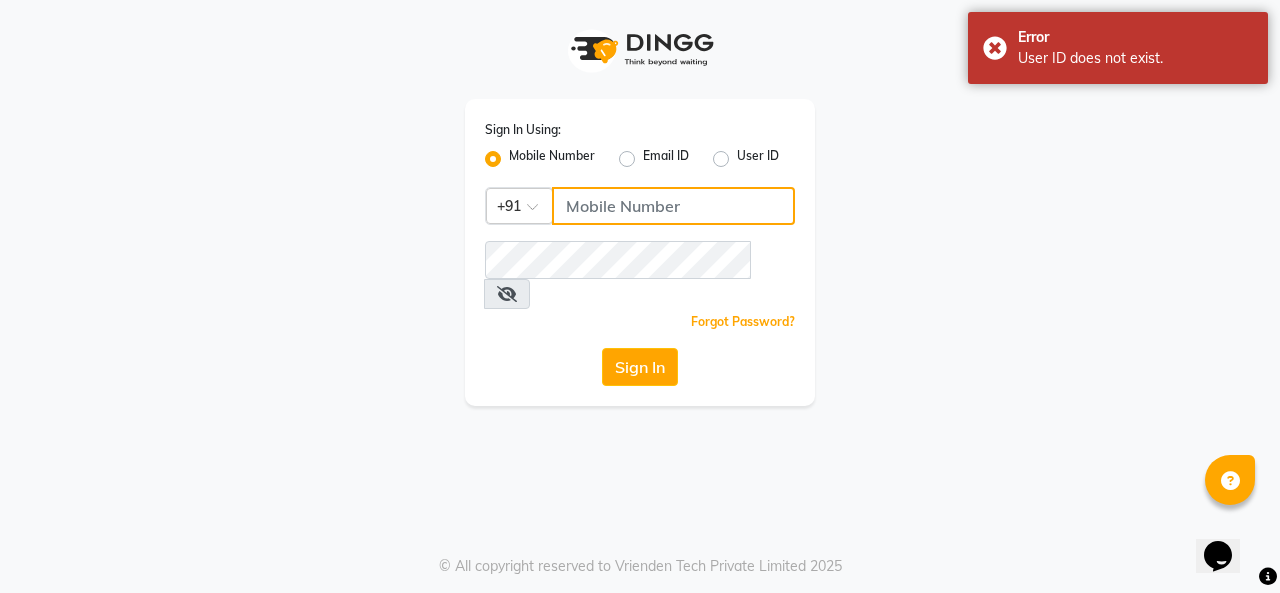 click 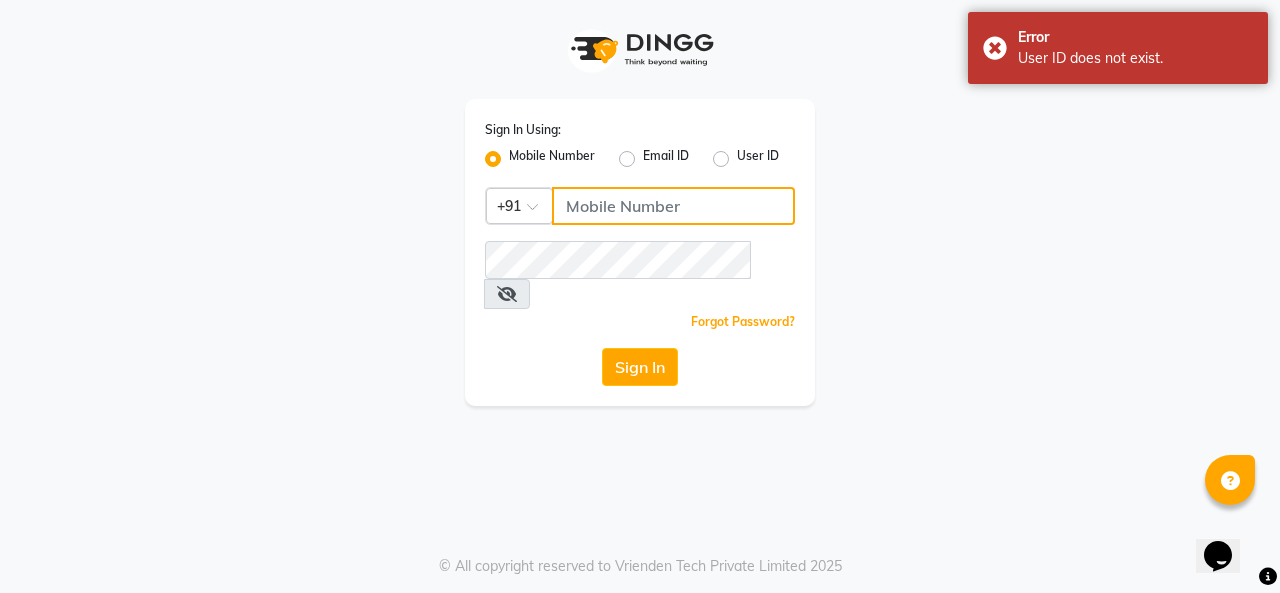 type on "[PHONE]" 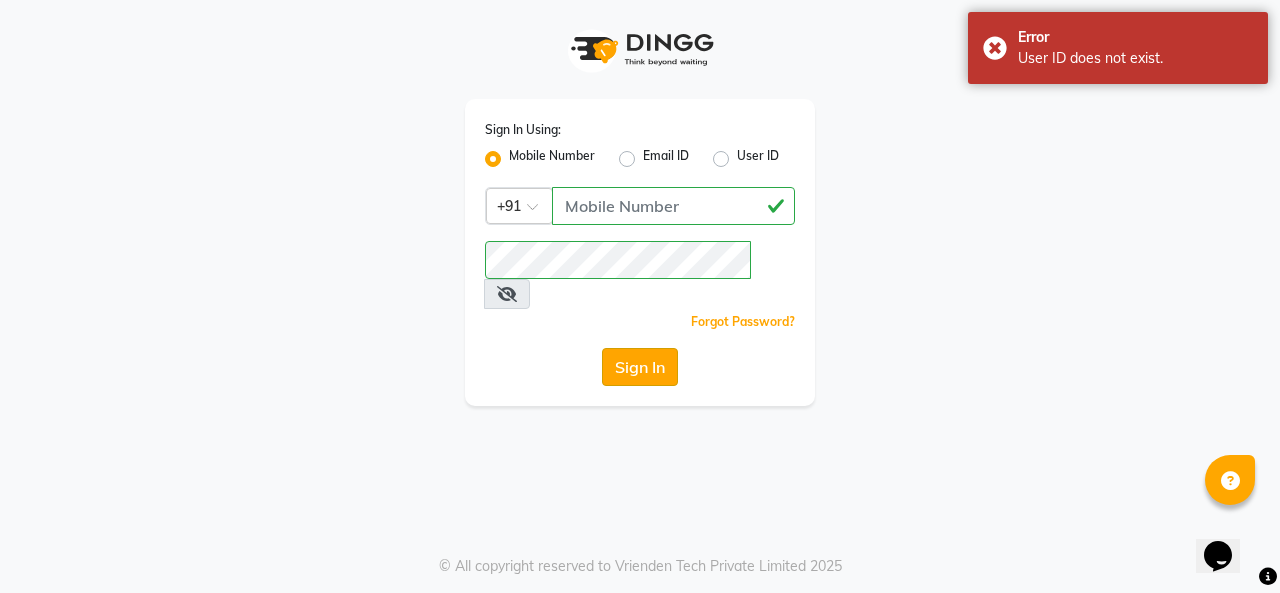 click on "Sign In" 